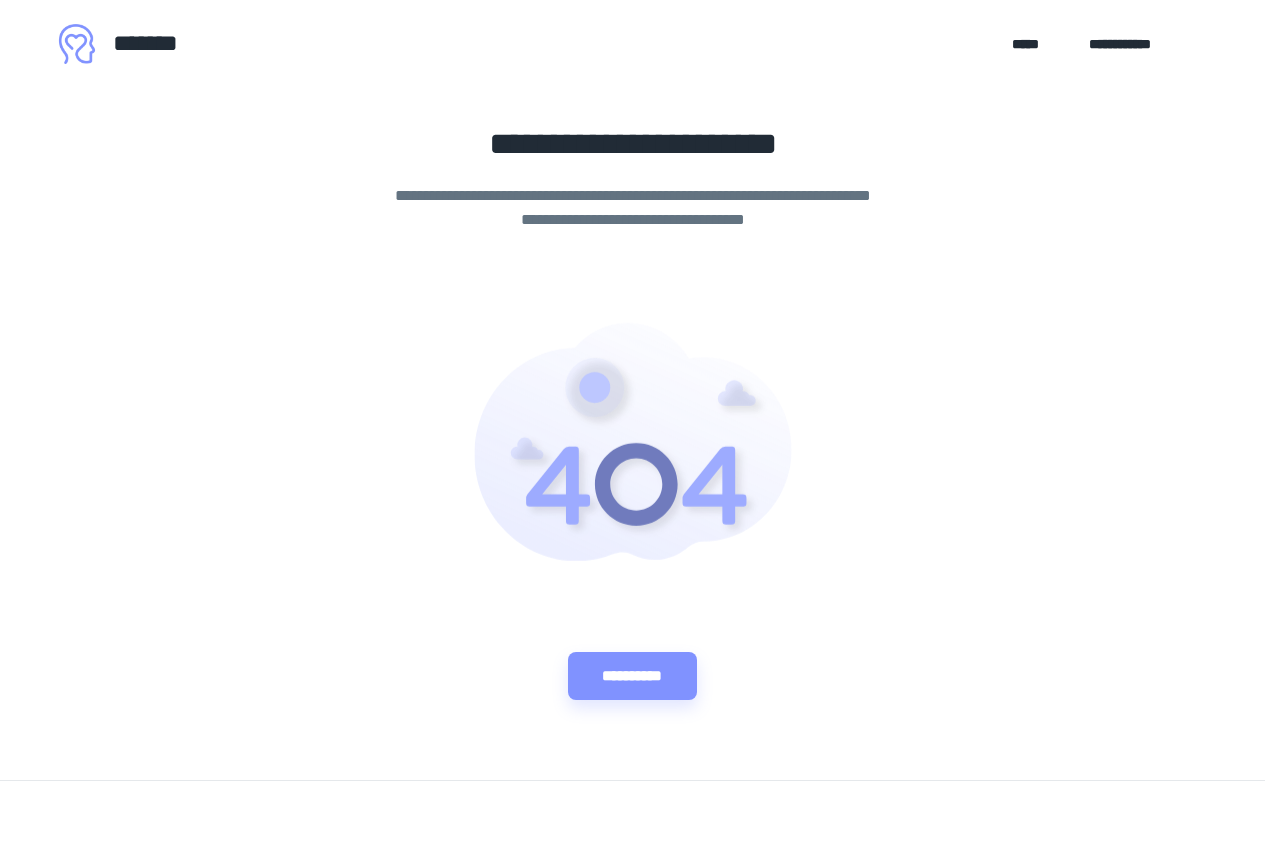 scroll, scrollTop: 0, scrollLeft: 0, axis: both 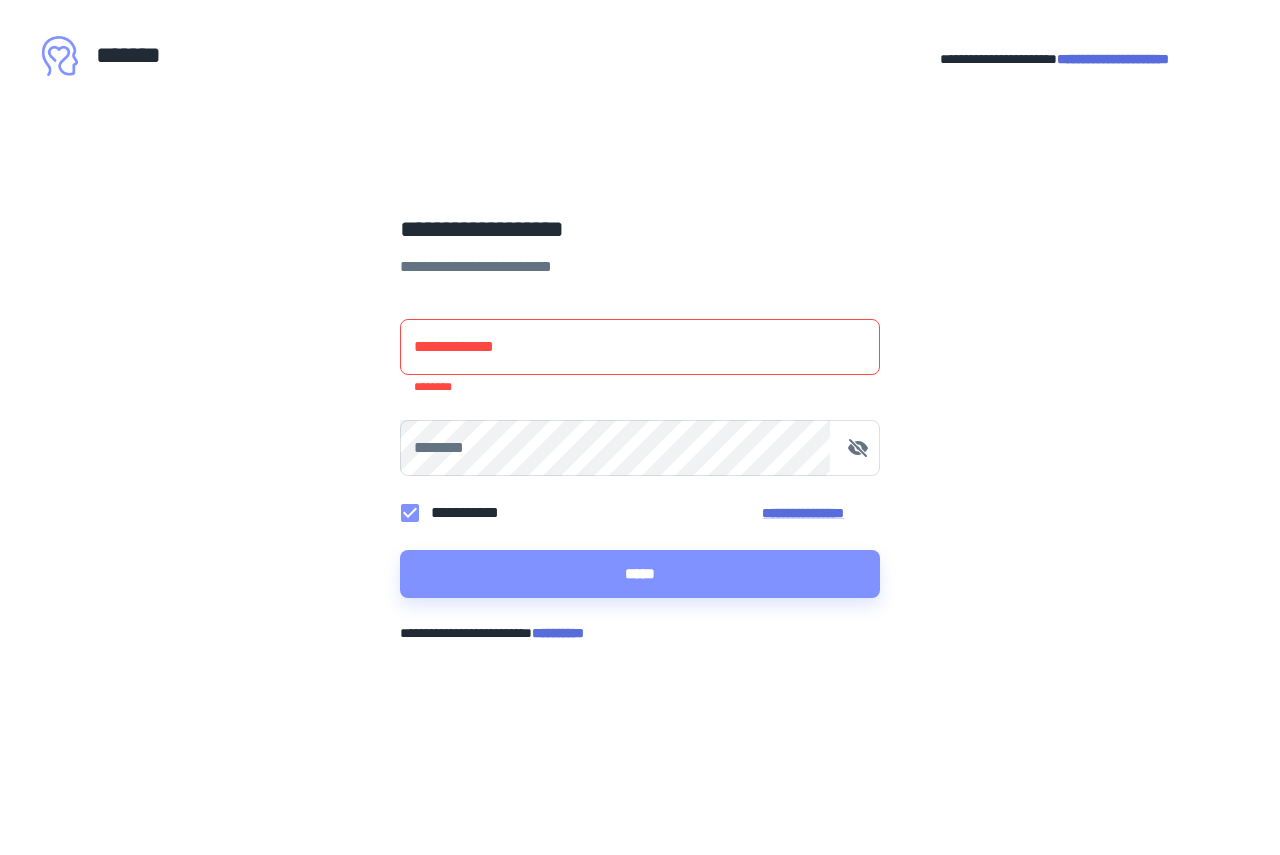 click on "**********" at bounding box center [640, 35] 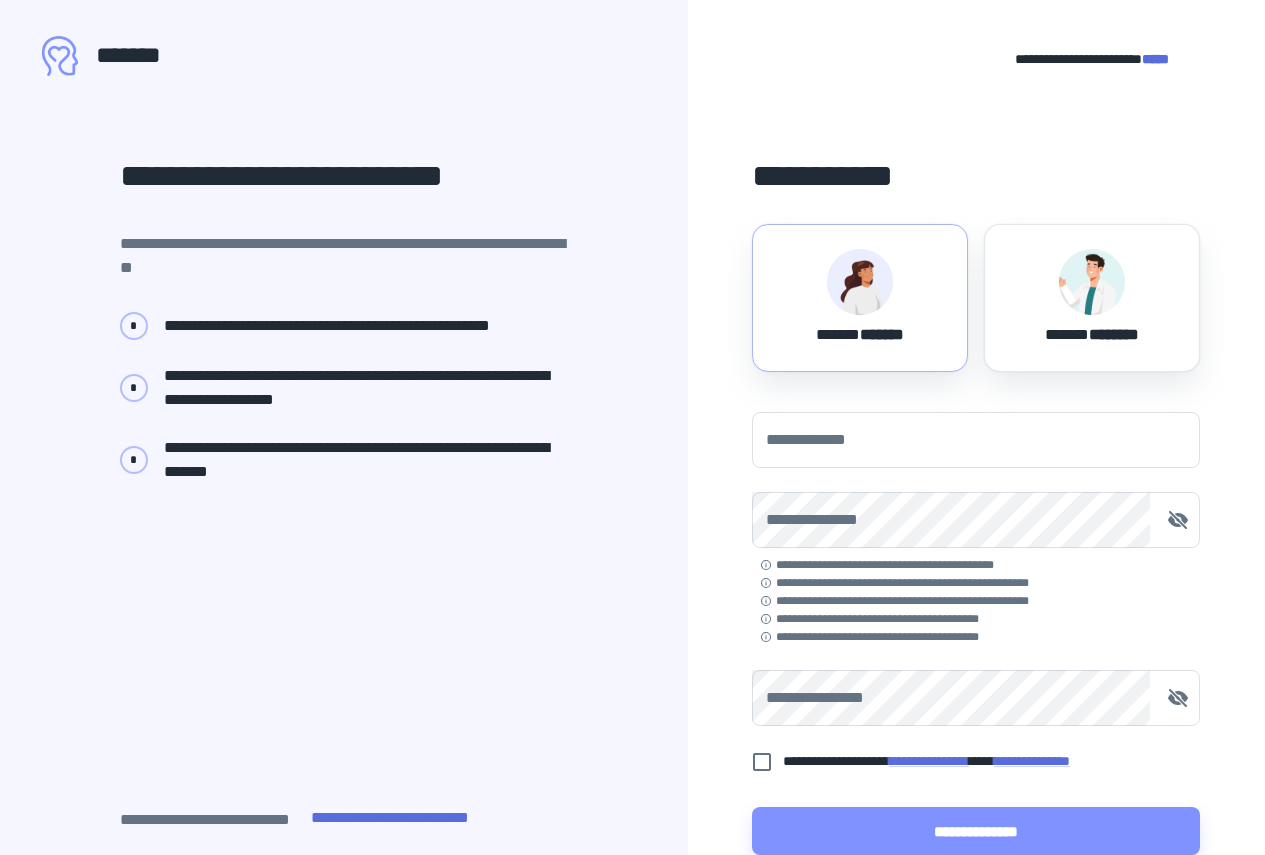 scroll, scrollTop: 0, scrollLeft: 0, axis: both 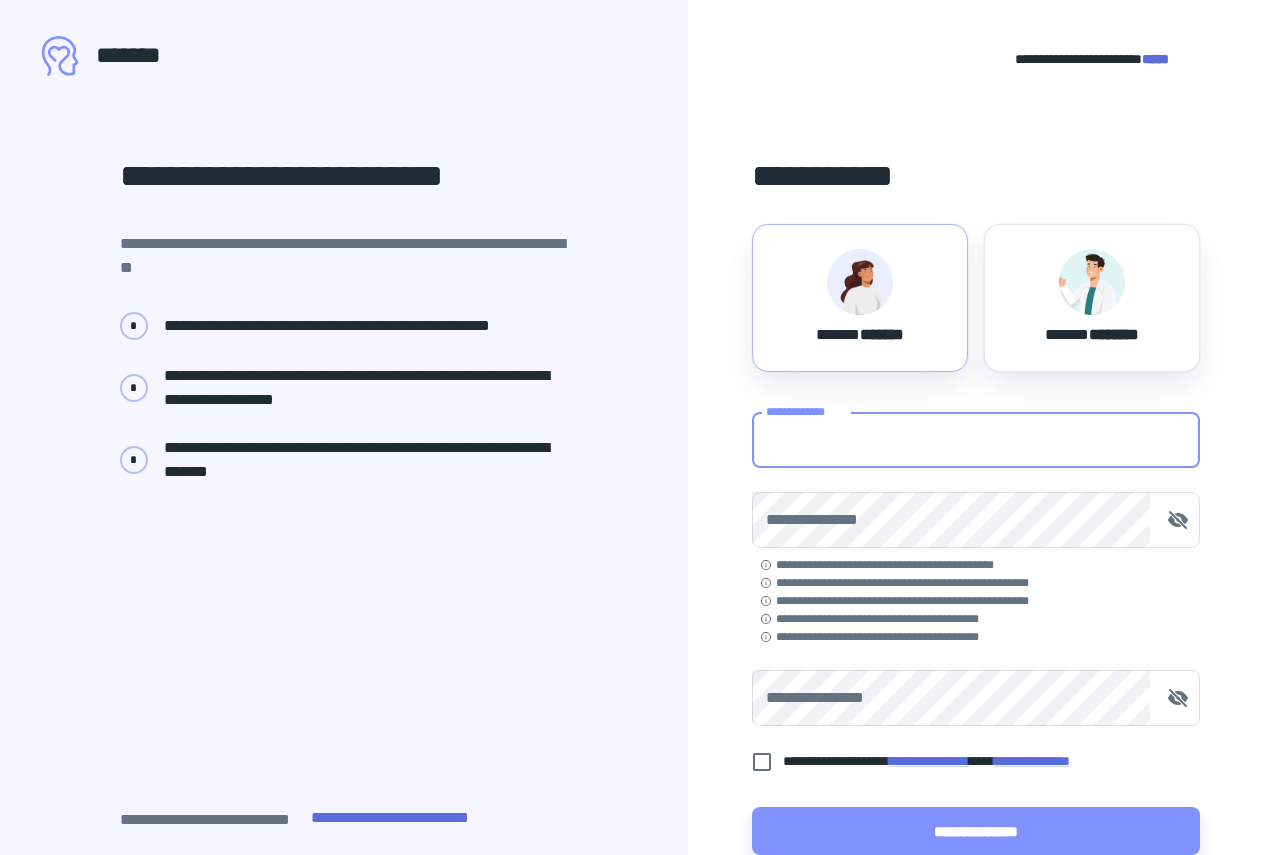 click on "**********" at bounding box center (976, 440) 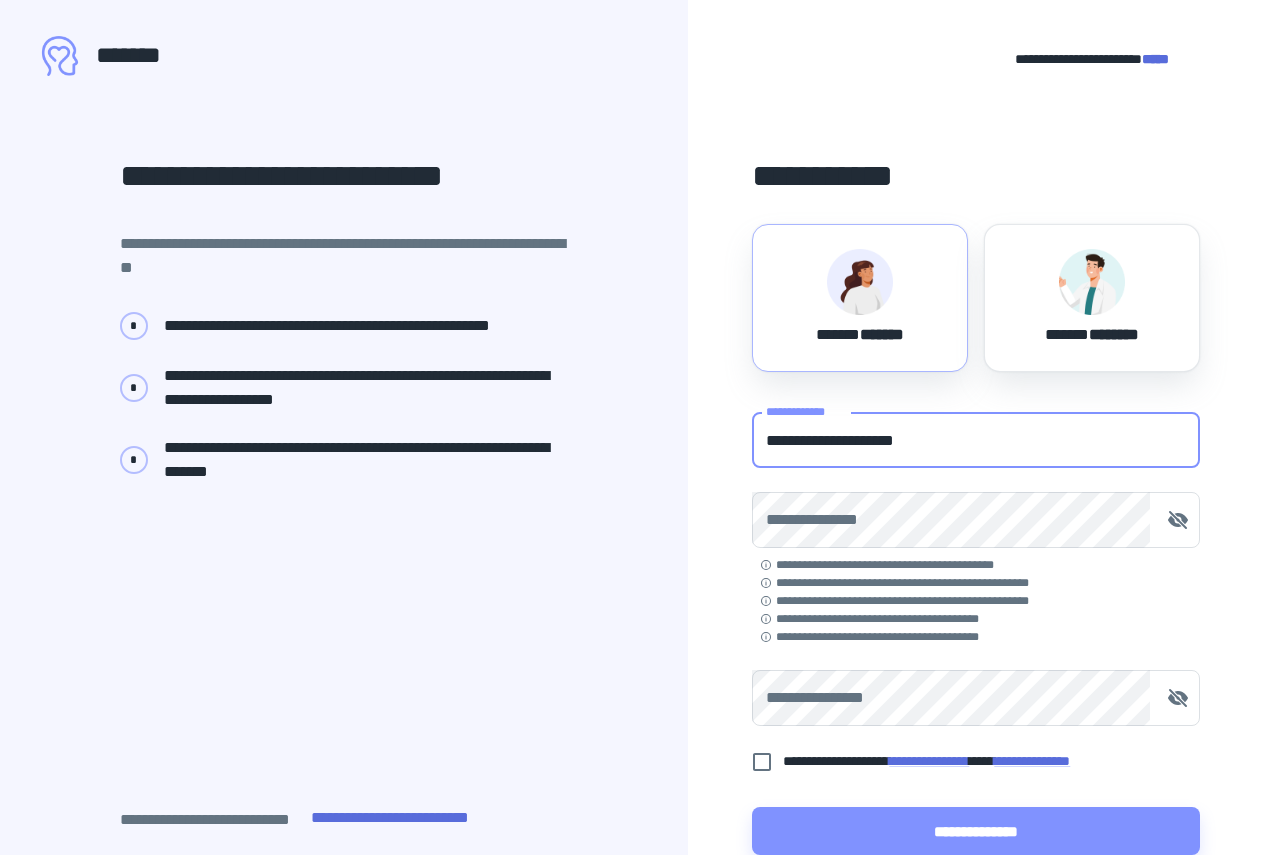 type on "**********" 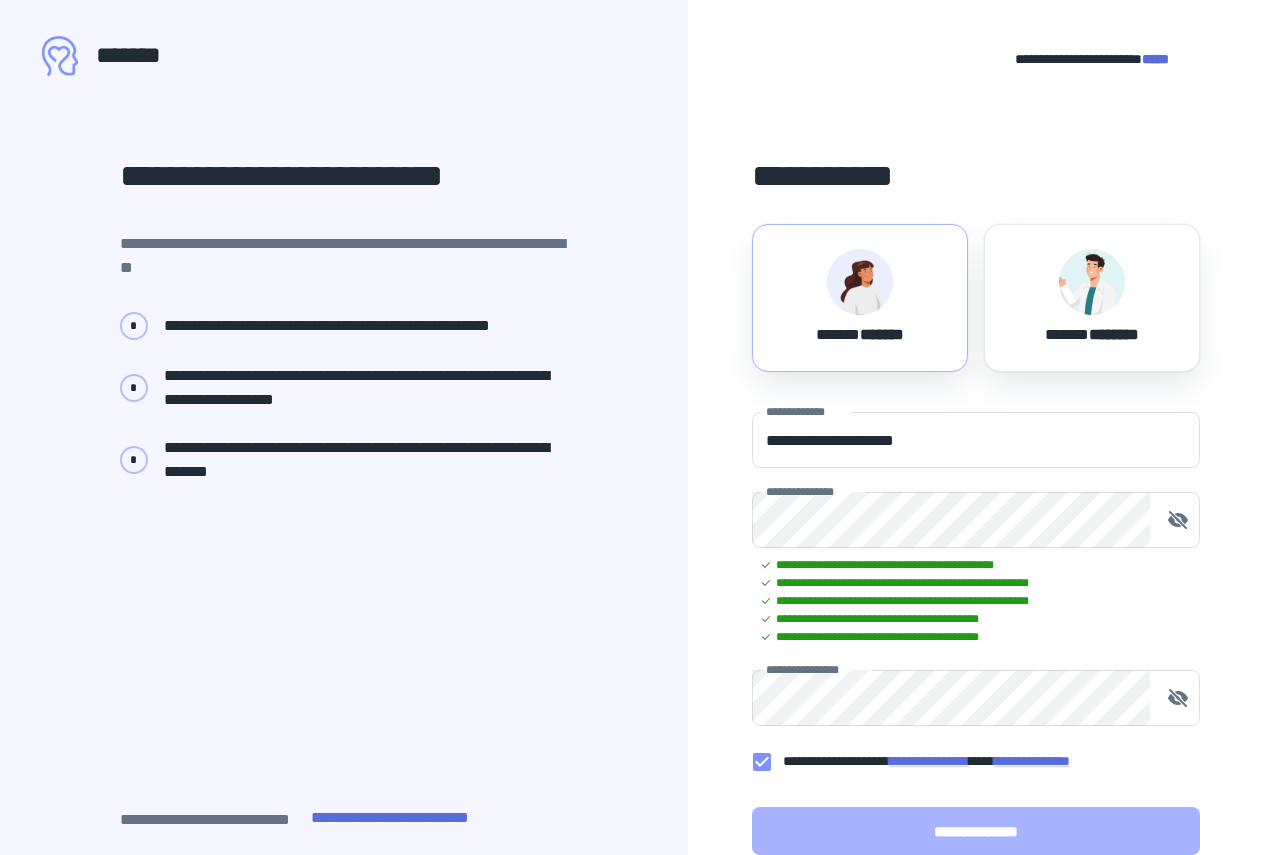 click on "**********" at bounding box center (976, 831) 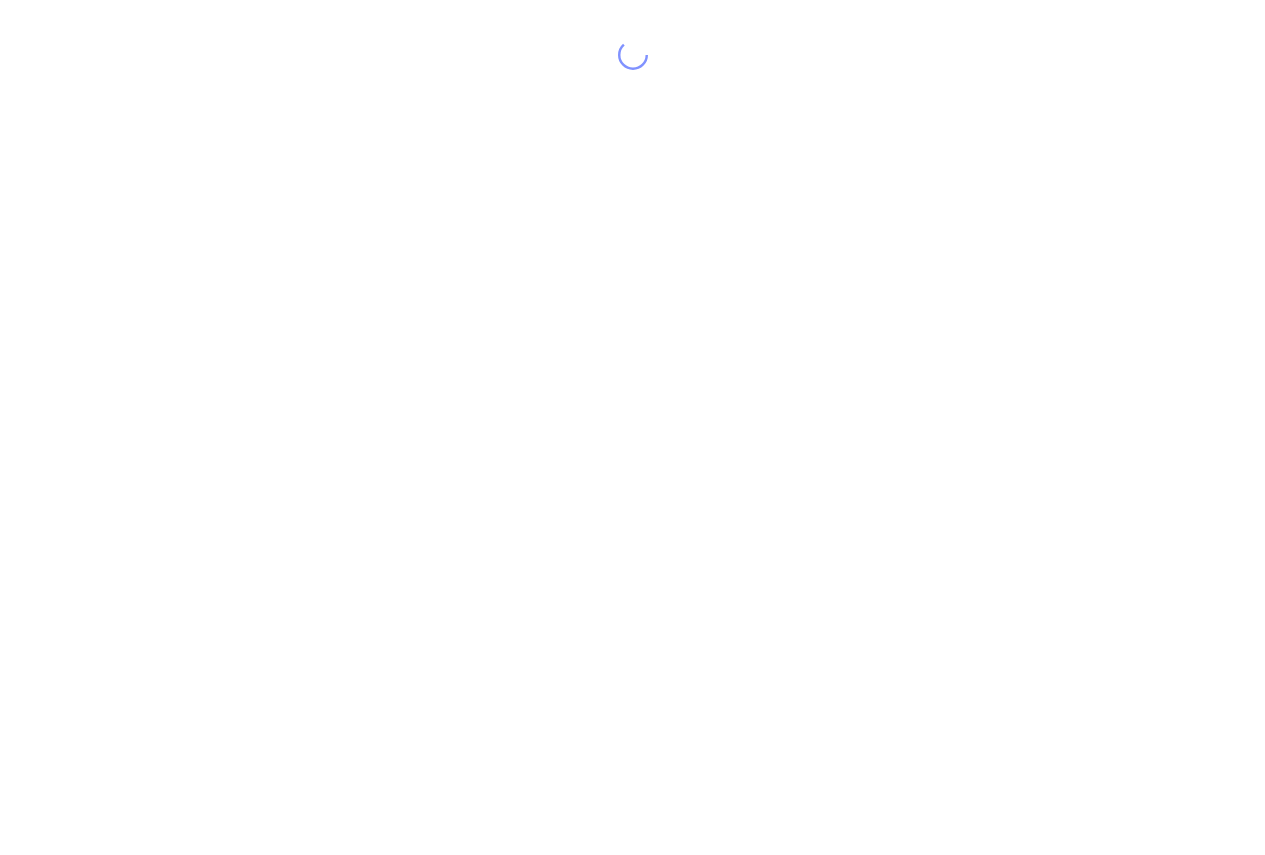 scroll, scrollTop: 0, scrollLeft: 0, axis: both 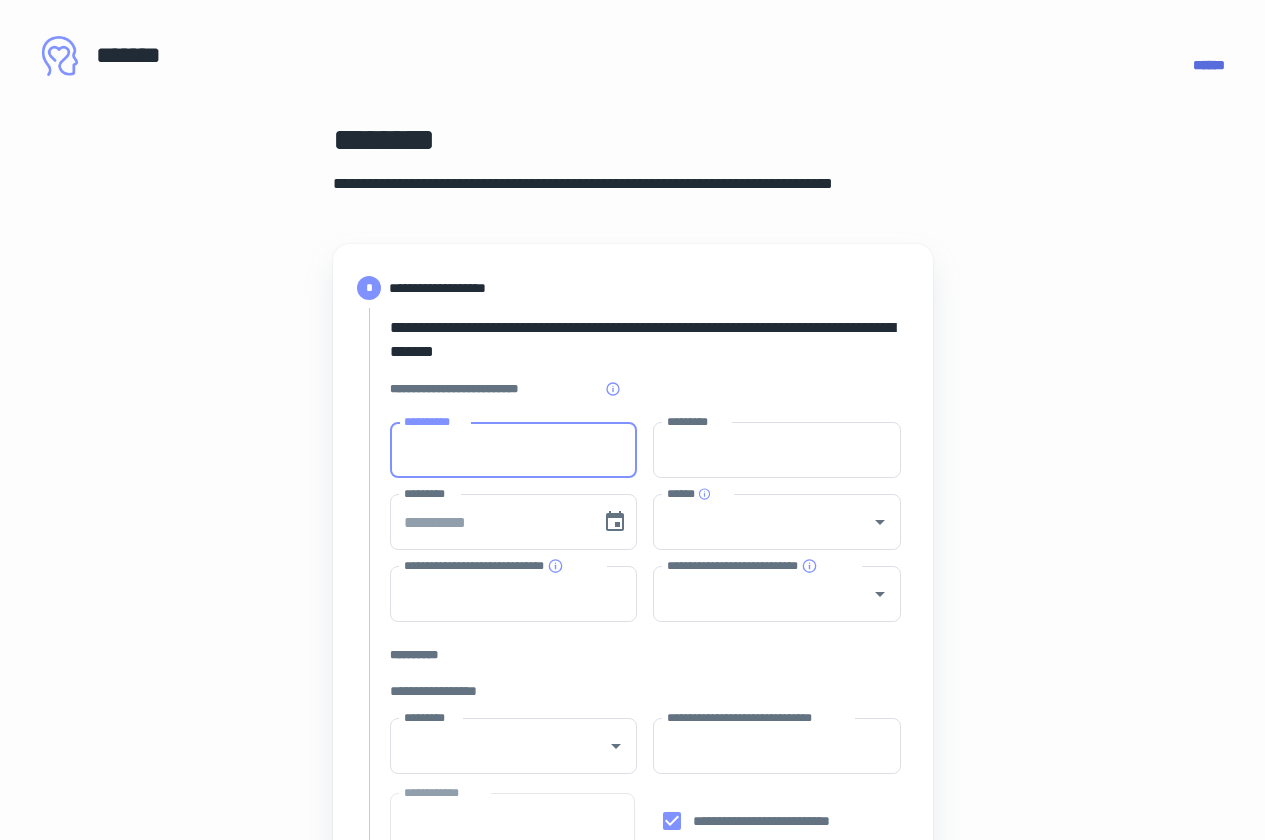 click on "**********" at bounding box center [514, 450] 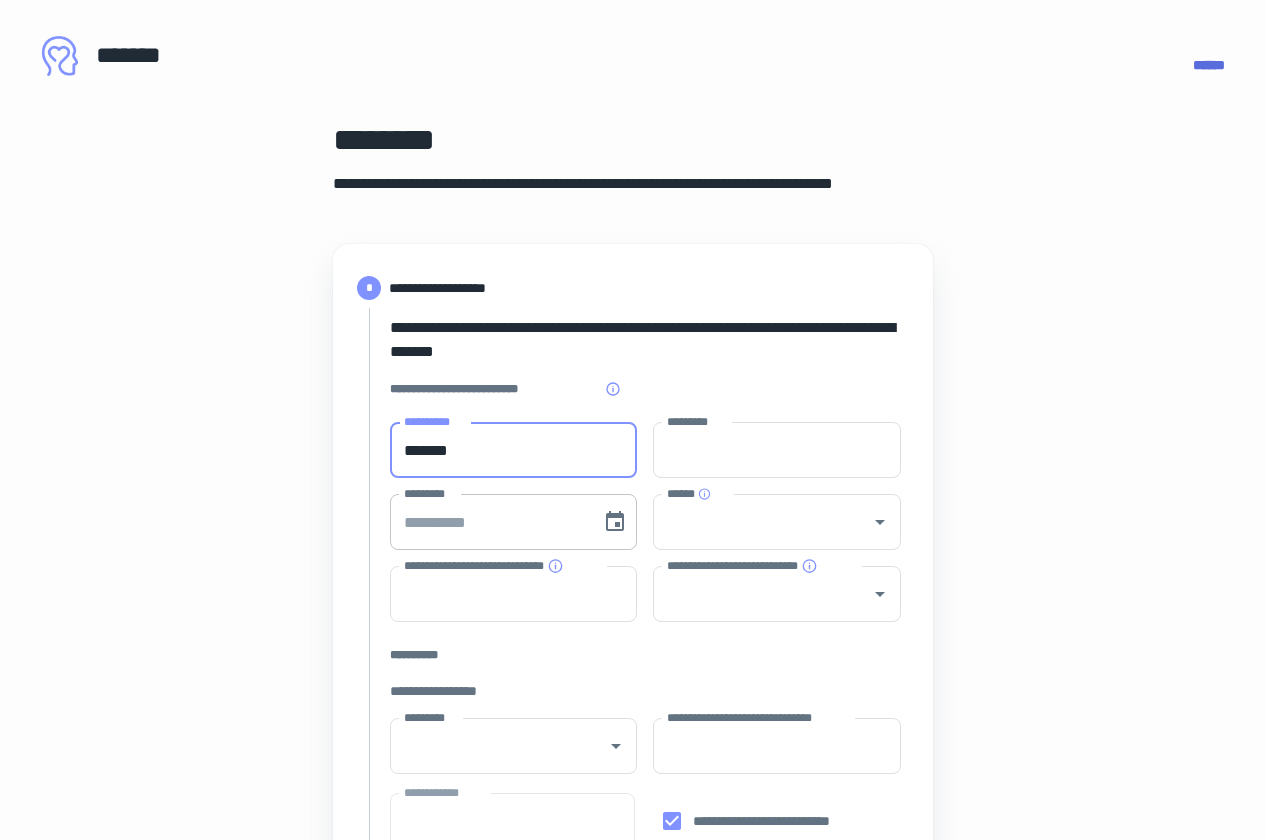 type on "*******" 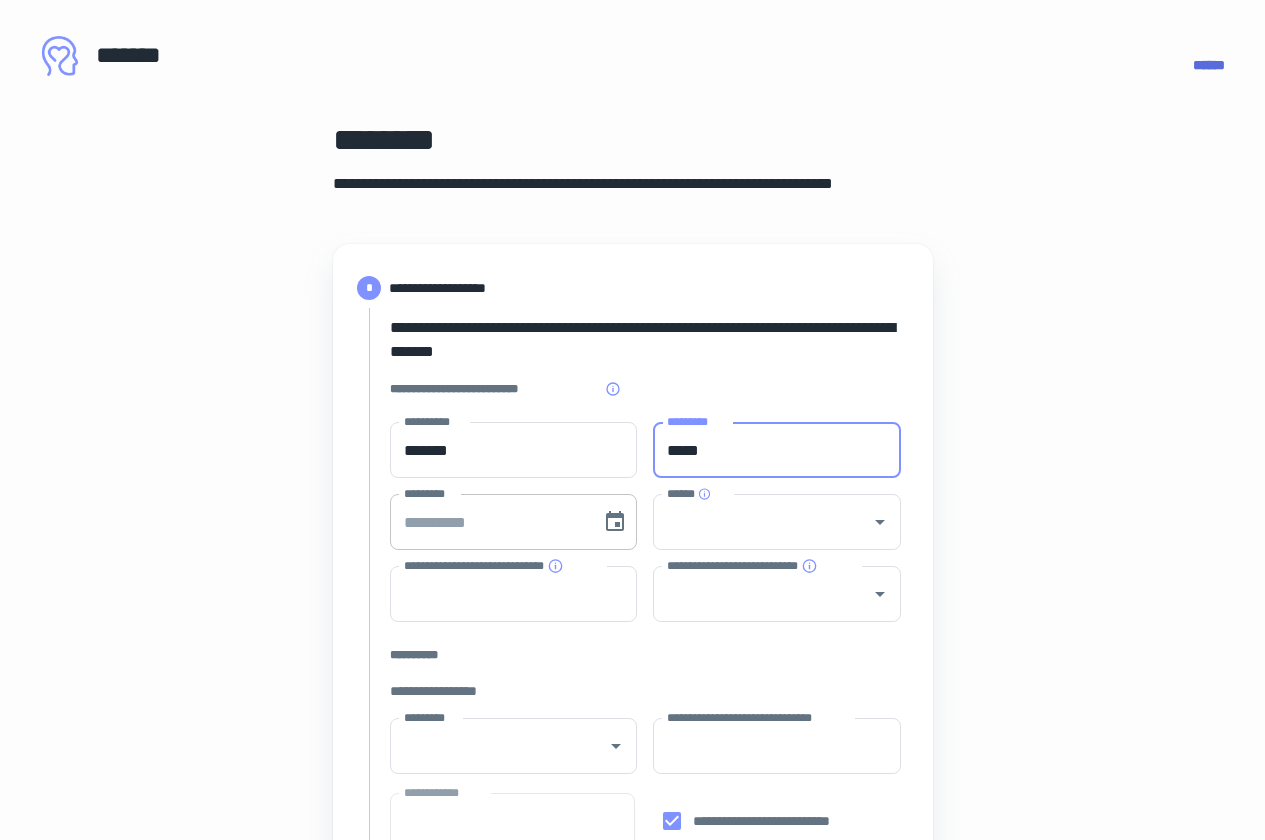 type on "*****" 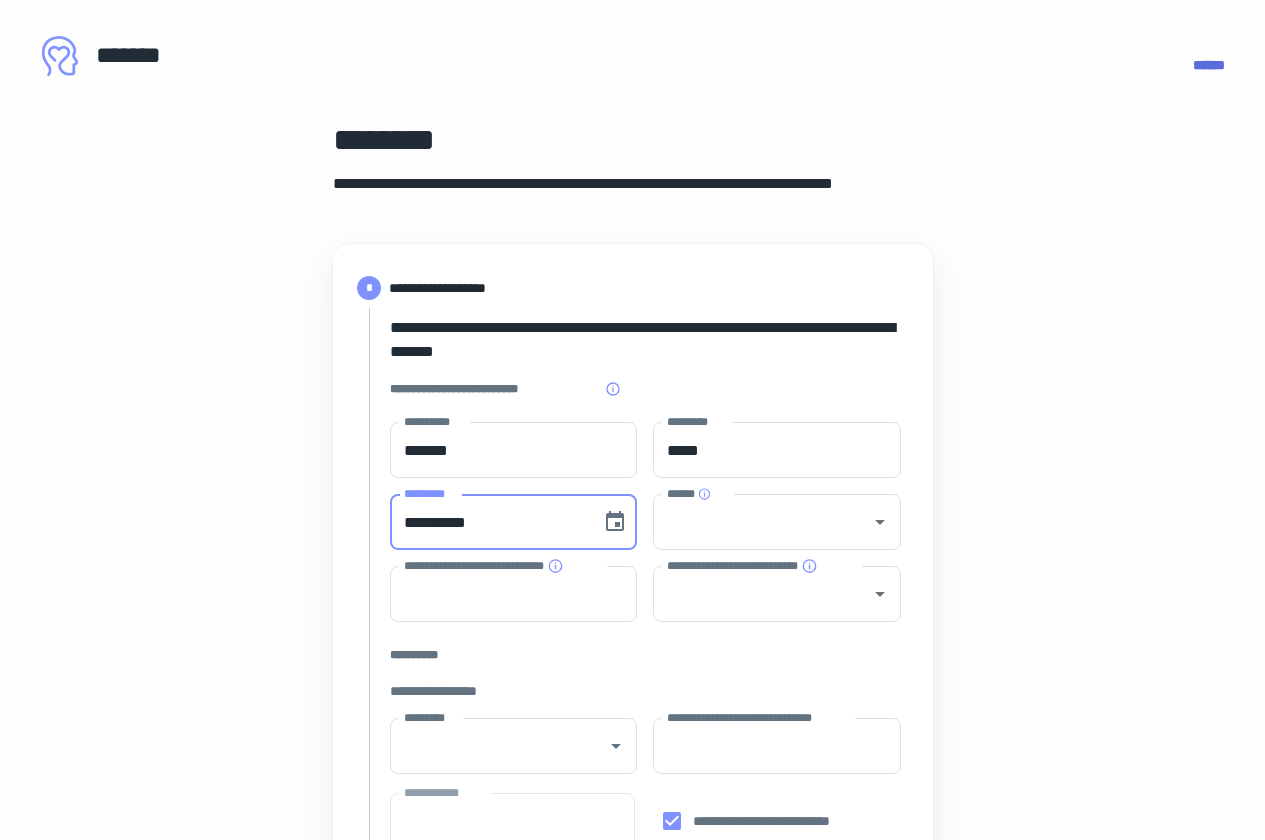 type on "**********" 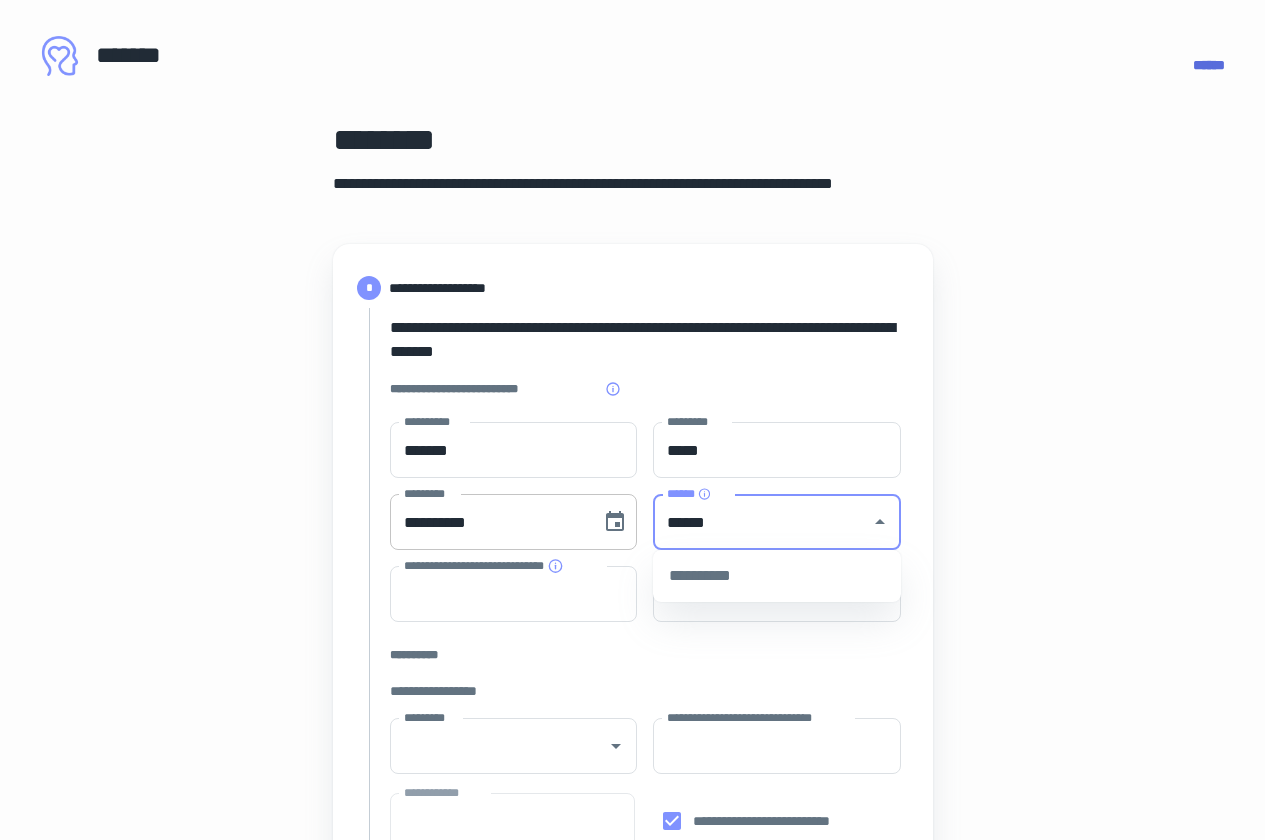 type on "******" 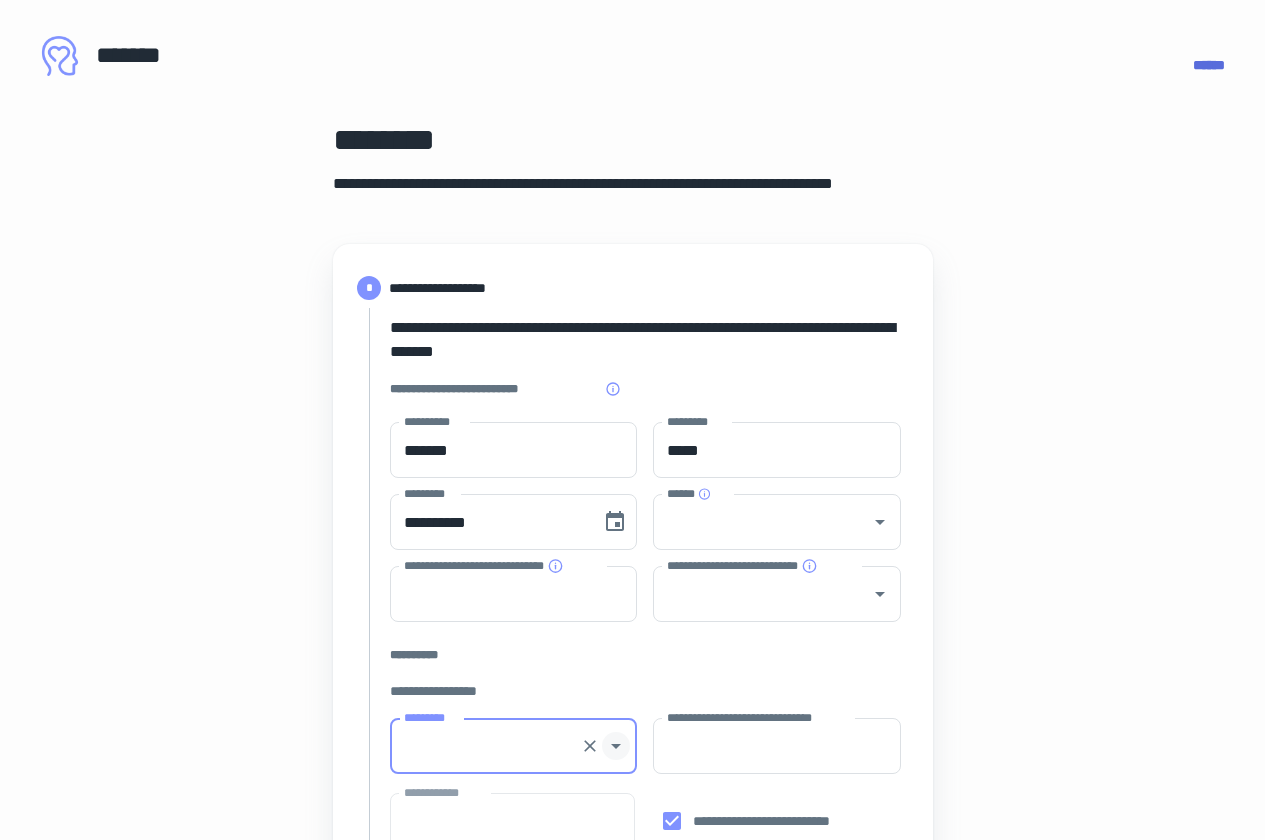 click 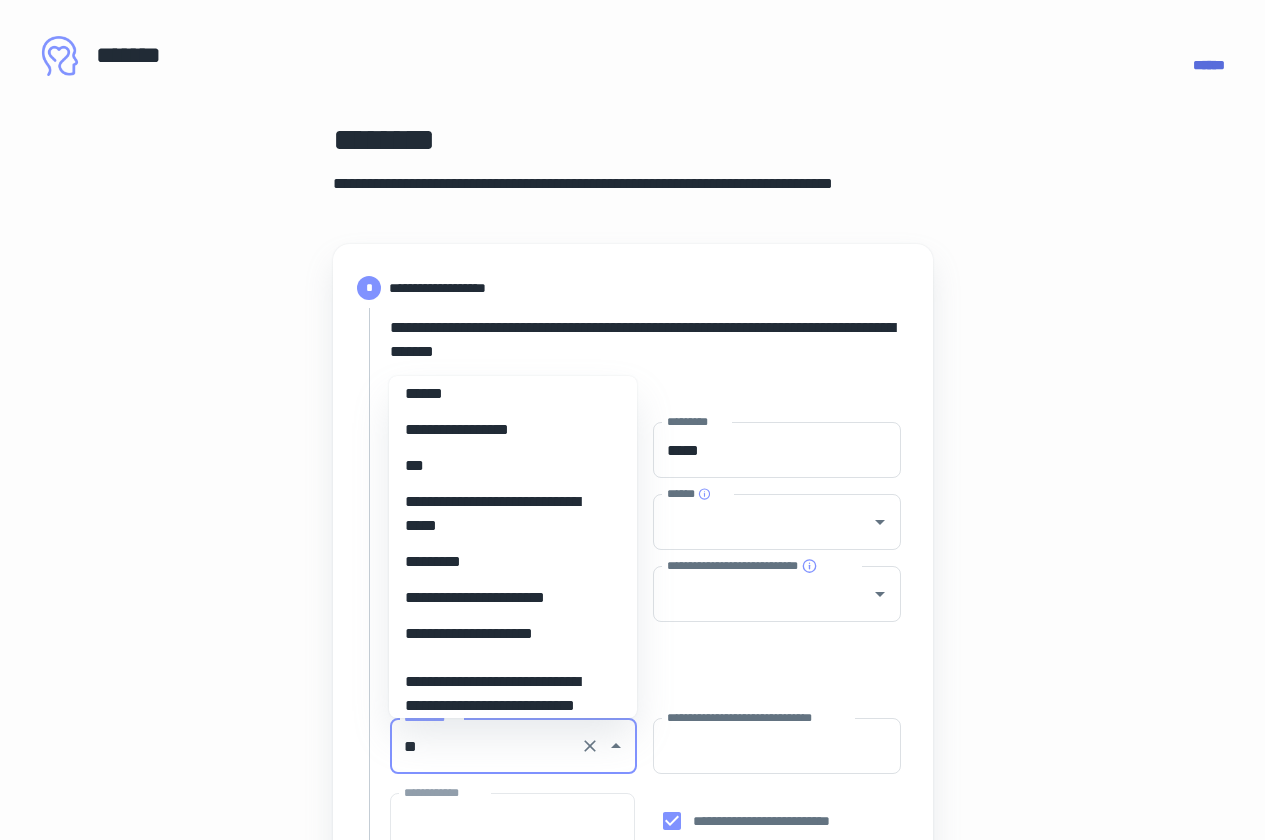 scroll, scrollTop: 0, scrollLeft: 0, axis: both 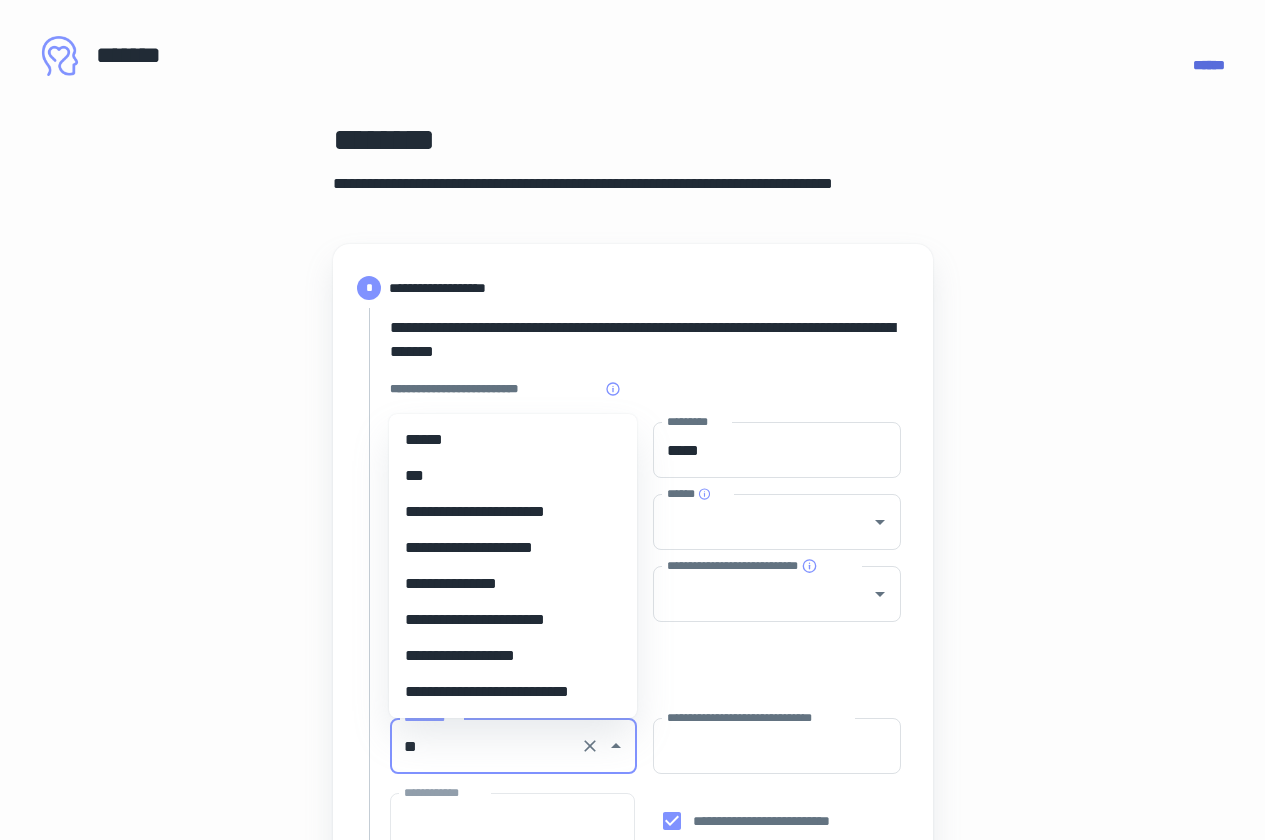 click on "***" at bounding box center [513, 476] 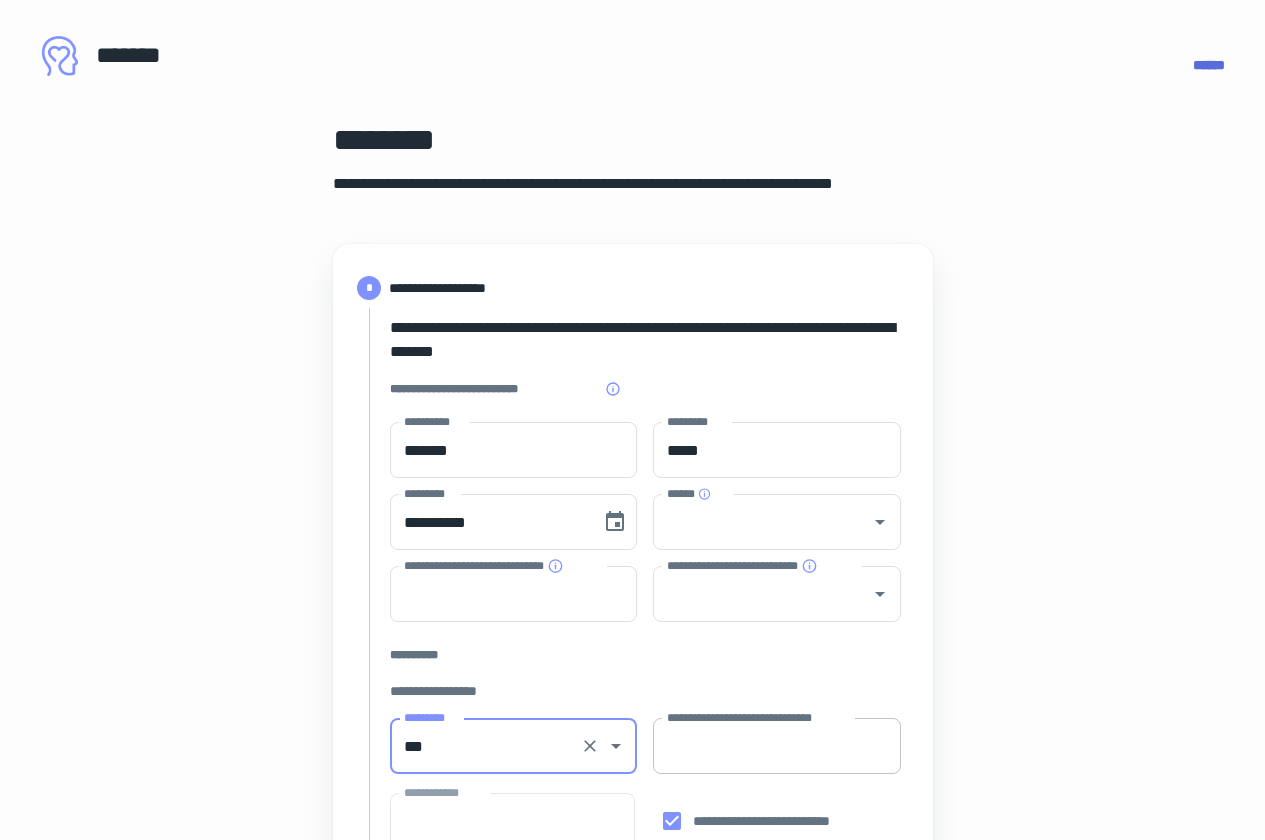 type on "***" 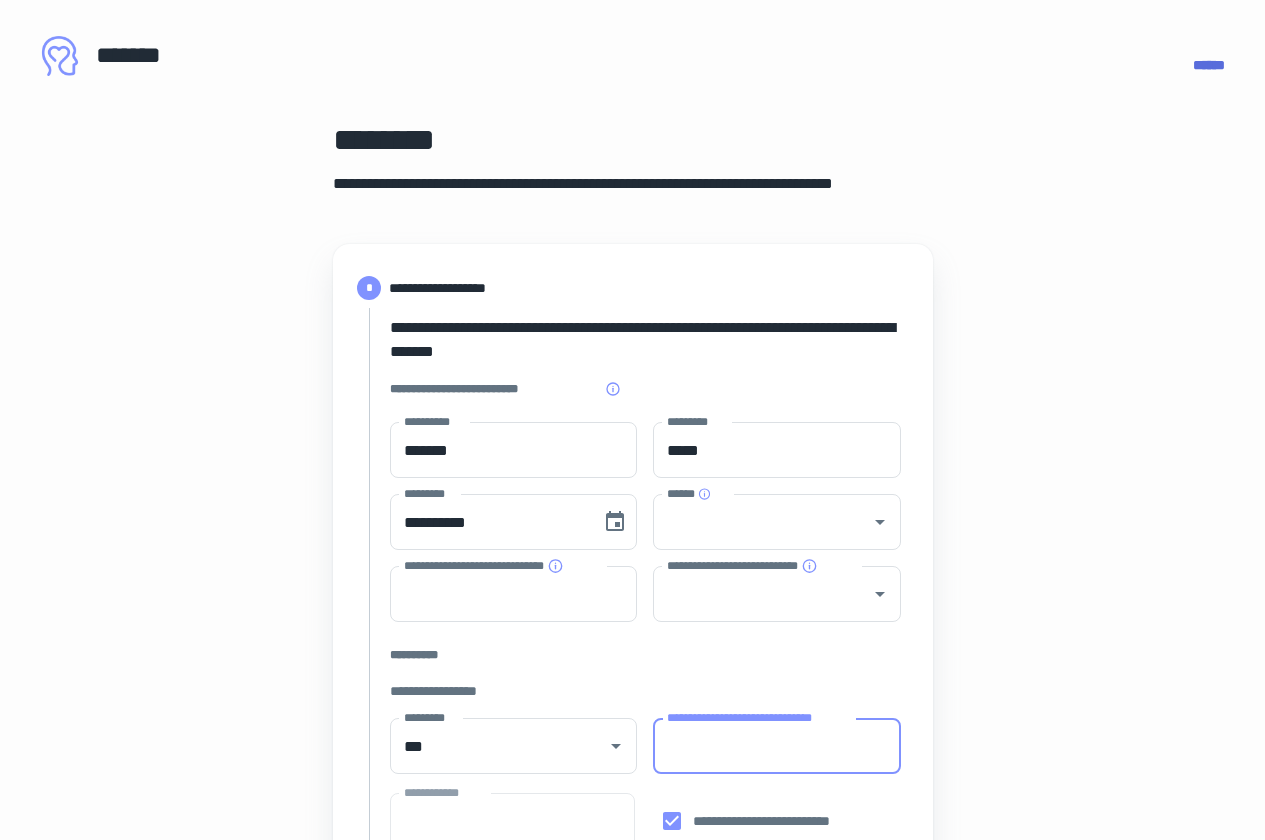 click on "**********" at bounding box center [777, 746] 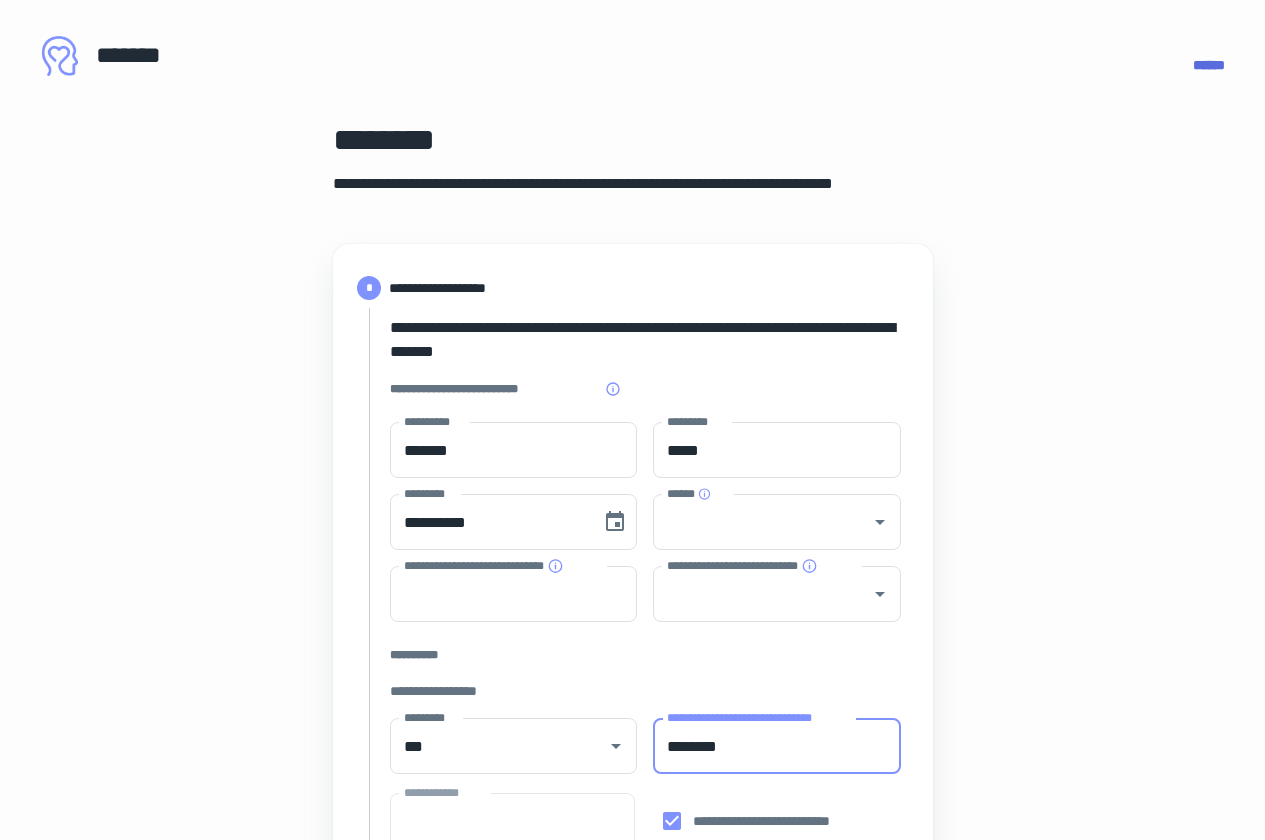 scroll, scrollTop: 200, scrollLeft: 0, axis: vertical 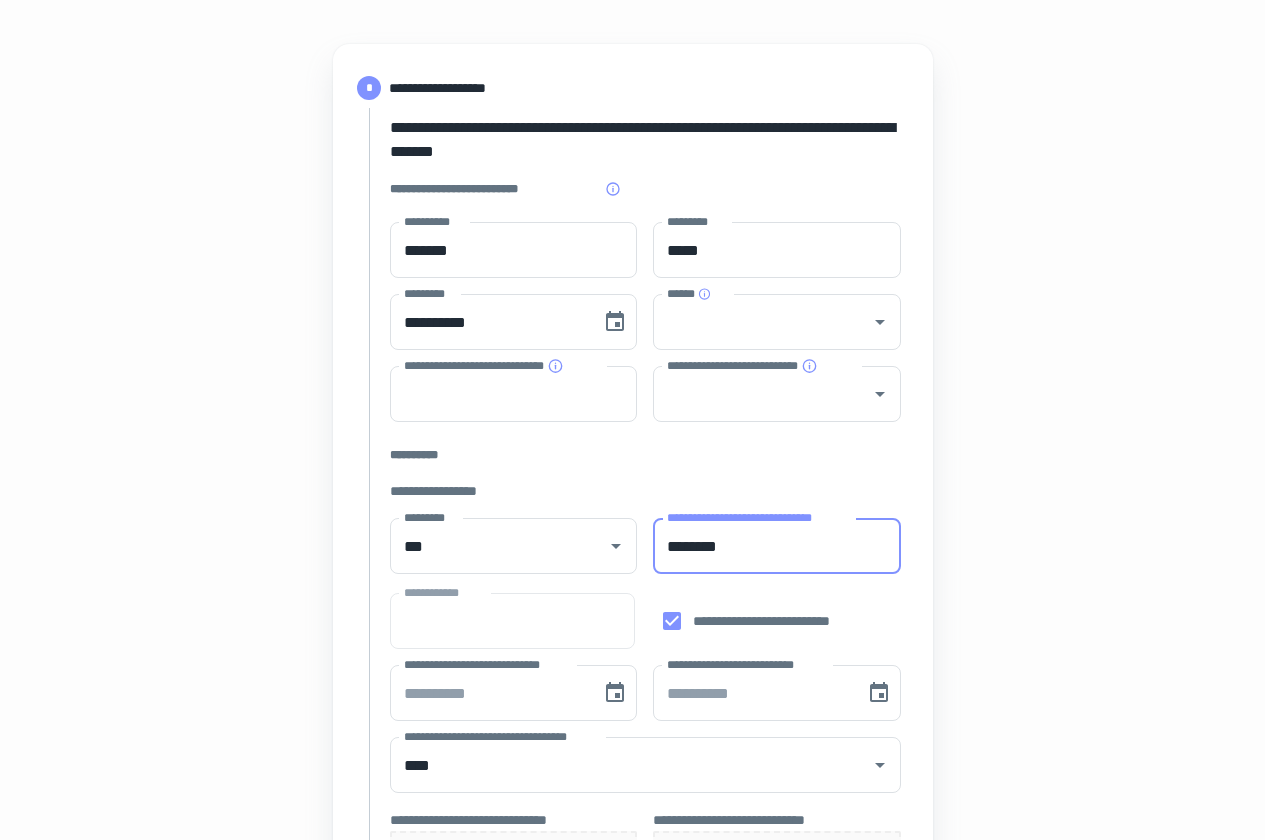 type on "********" 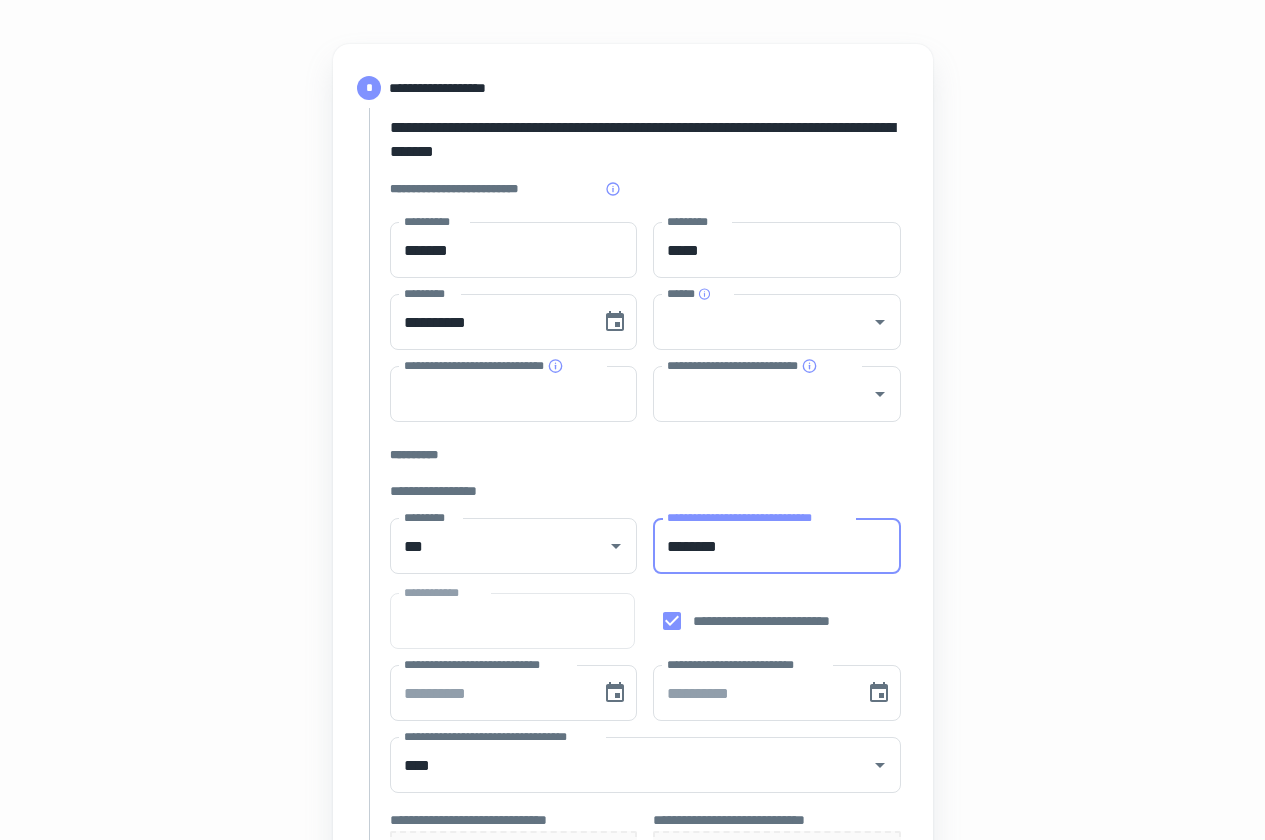 click on "********" at bounding box center (777, 546) 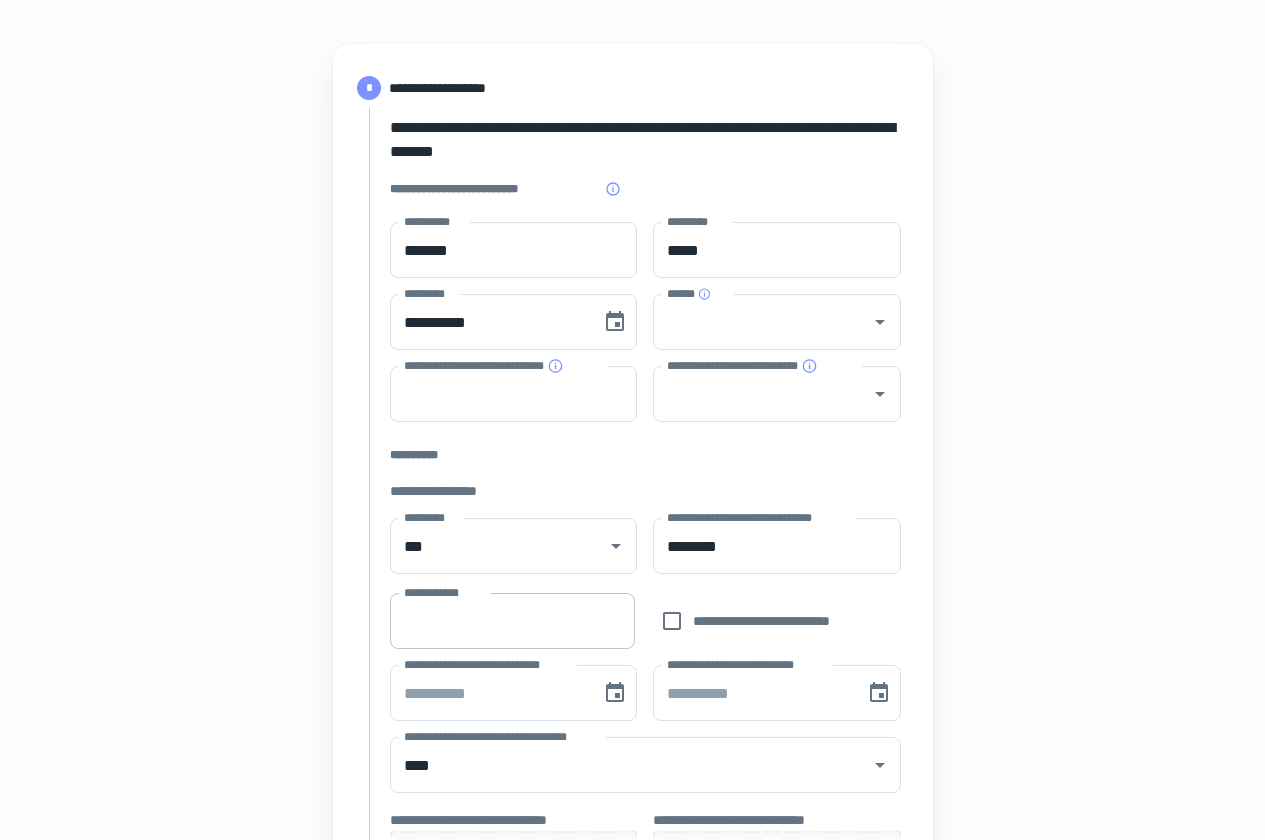 click on "**********" at bounding box center [512, 621] 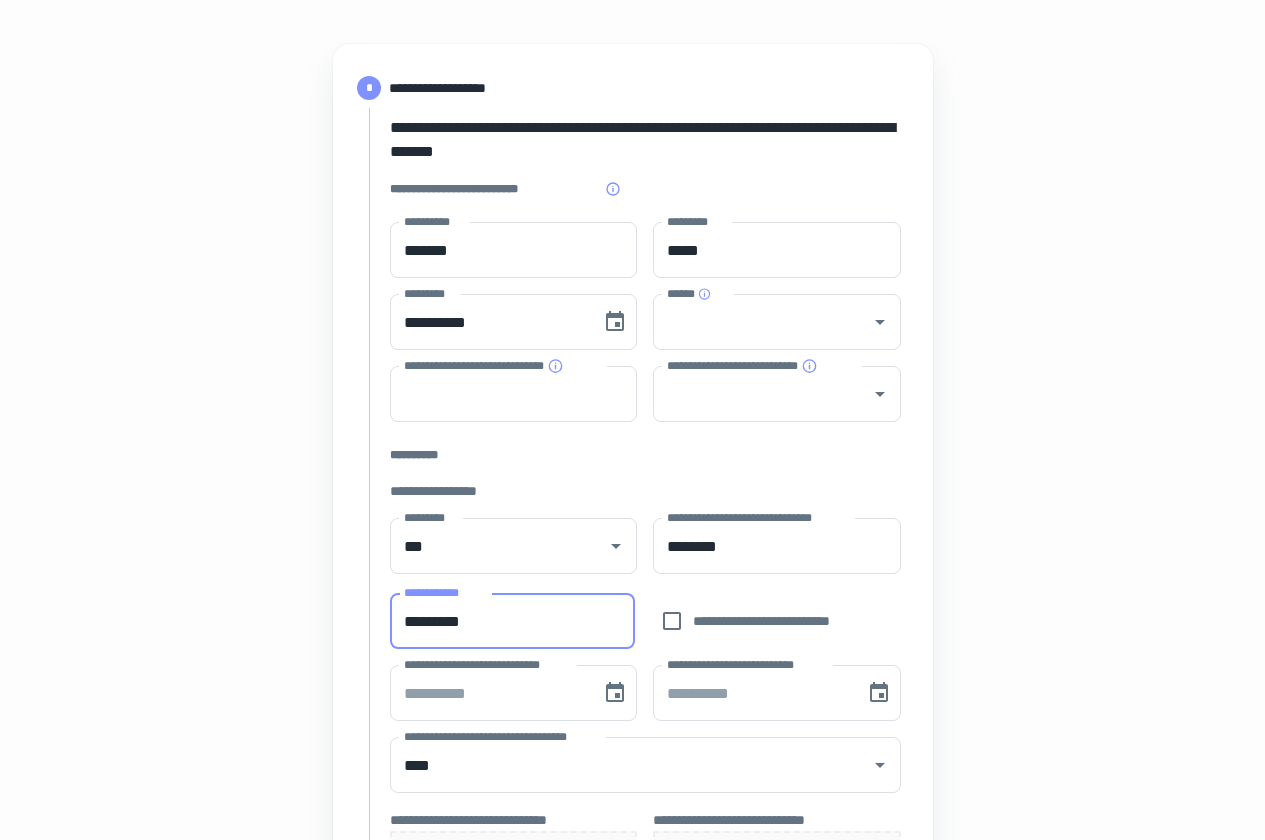 scroll, scrollTop: 300, scrollLeft: 0, axis: vertical 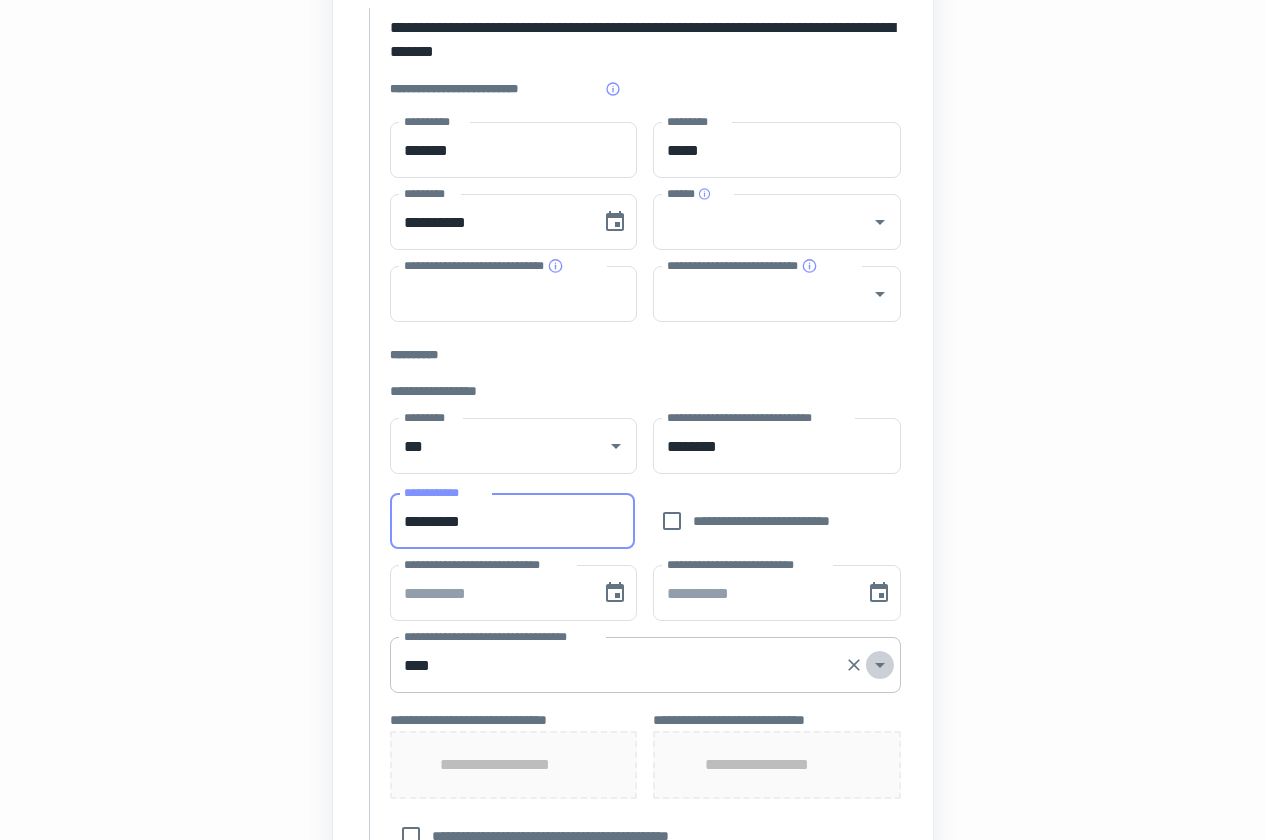 click 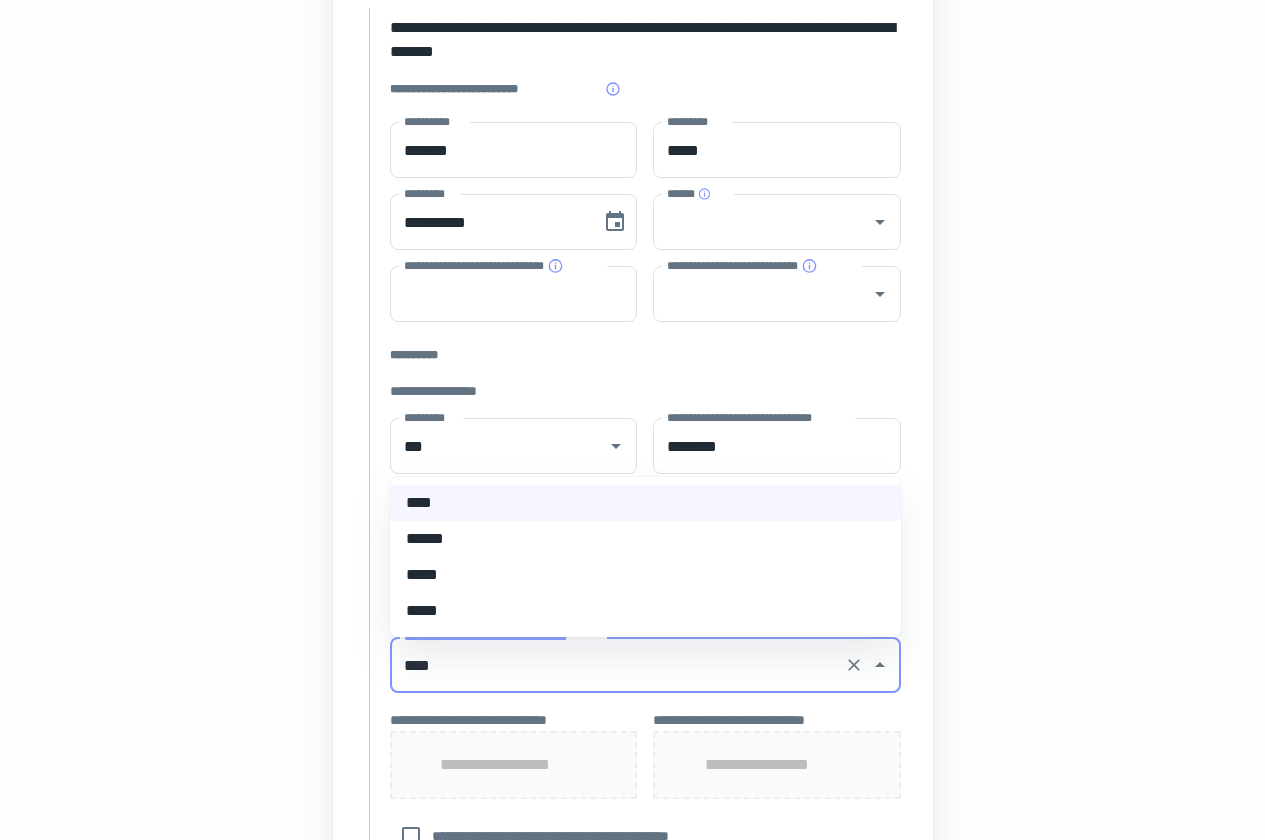 click on "*****" at bounding box center (645, 575) 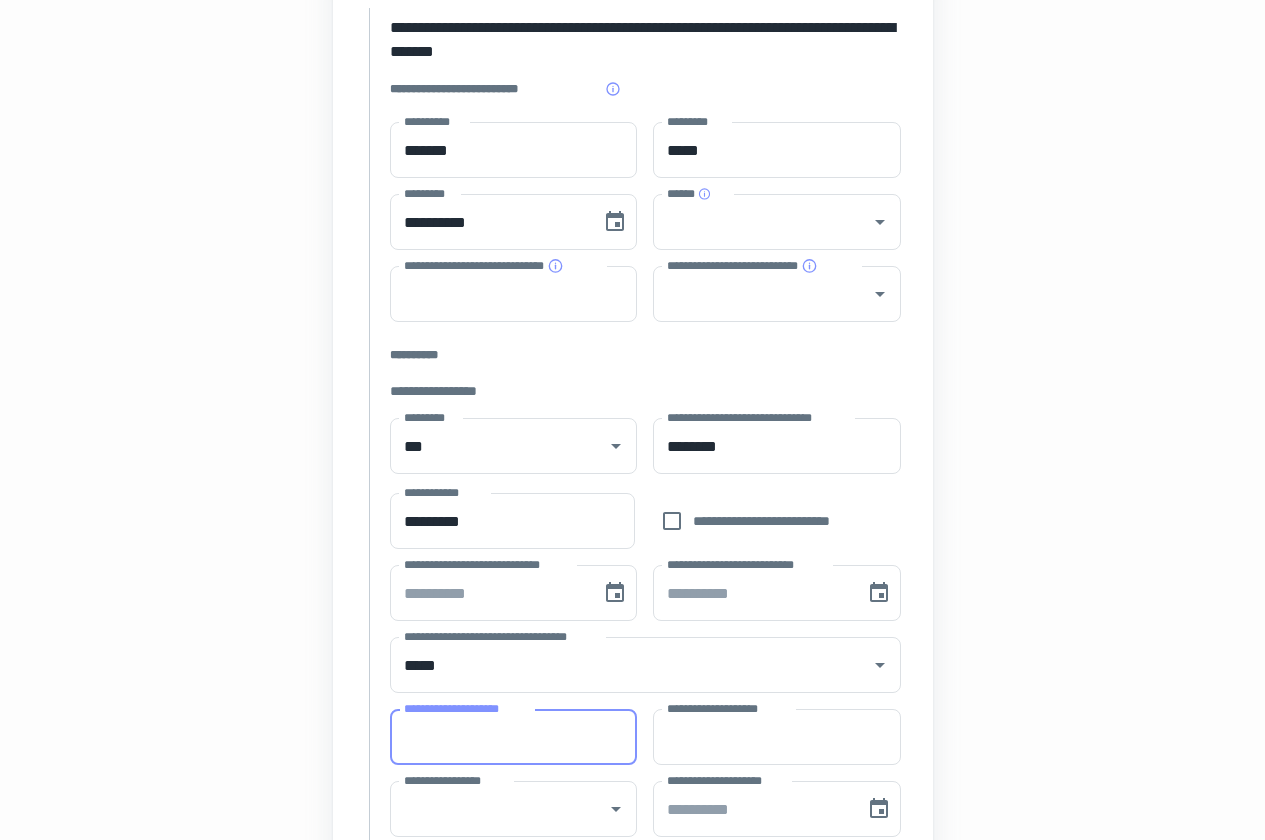 click on "**********" at bounding box center [514, 737] 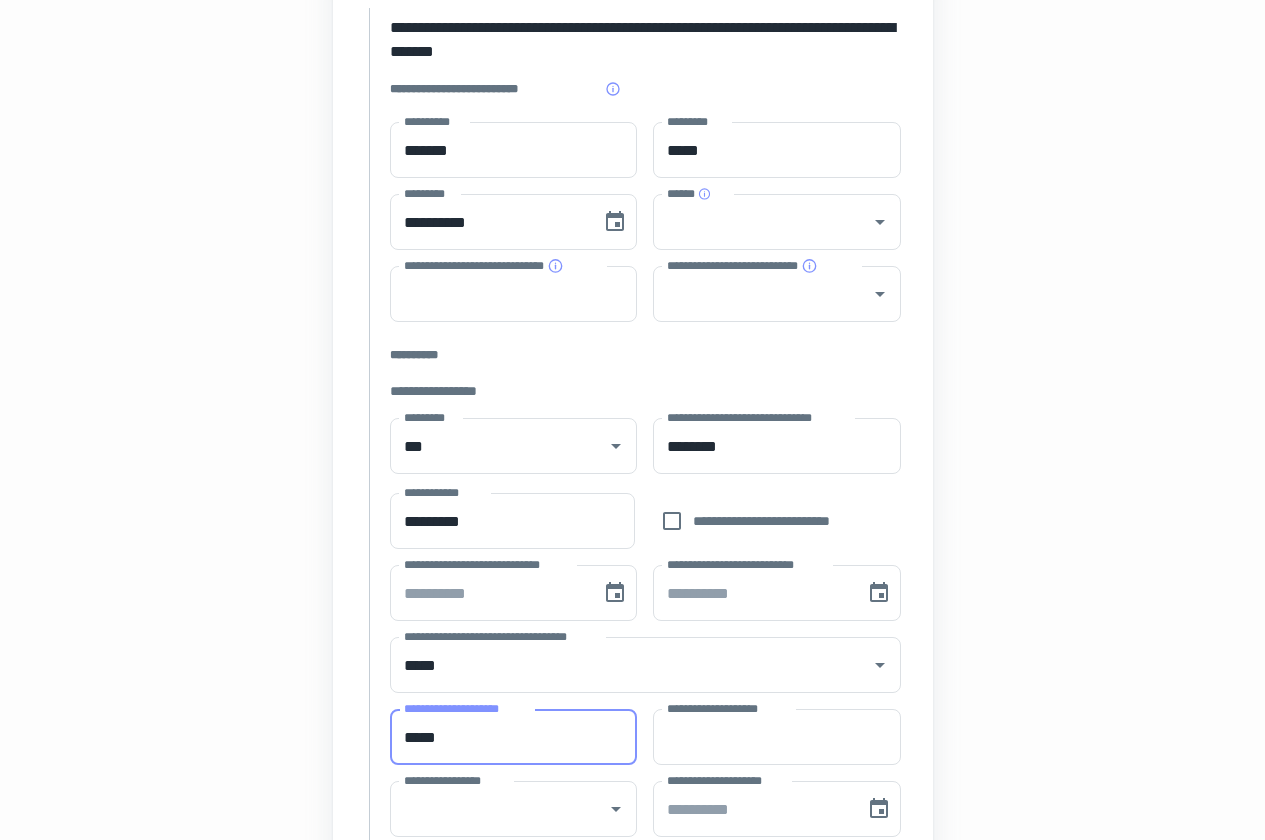 type on "*****" 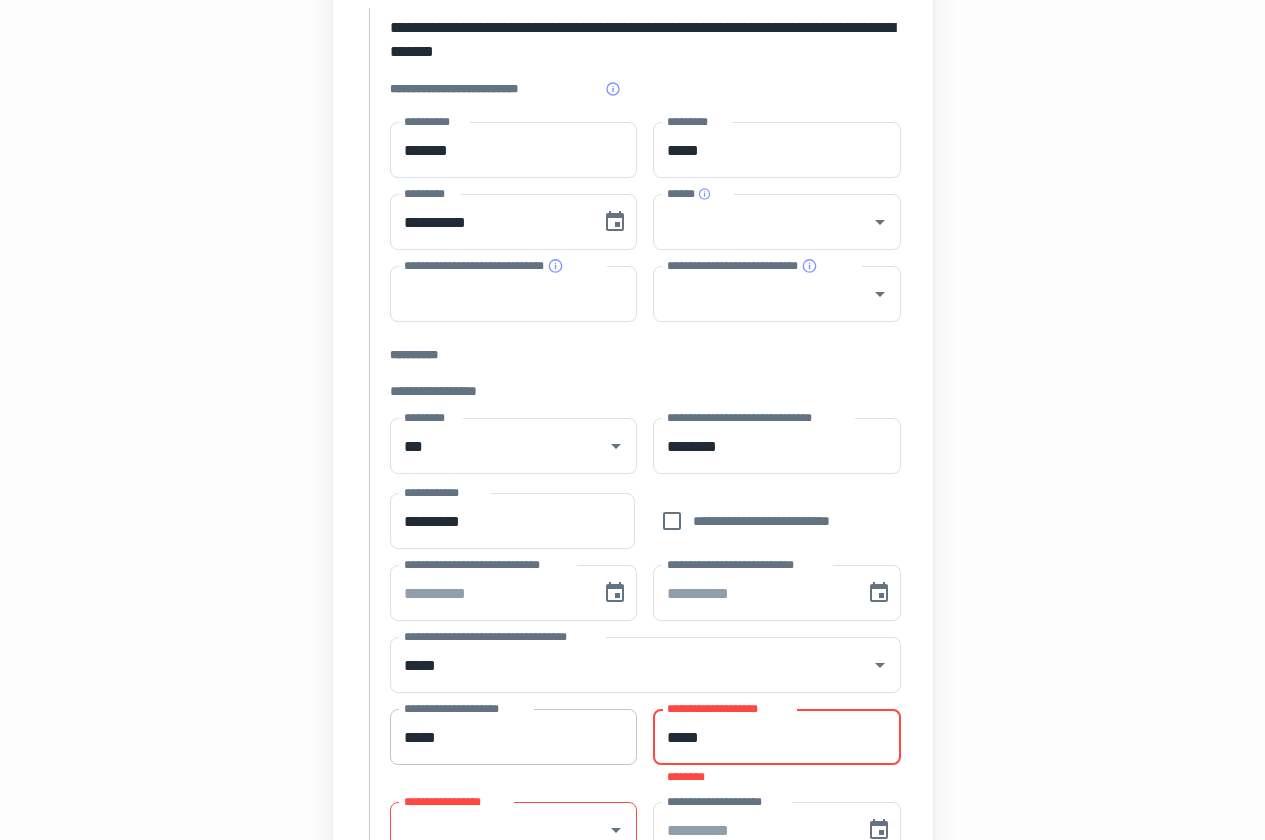 type on "*****" 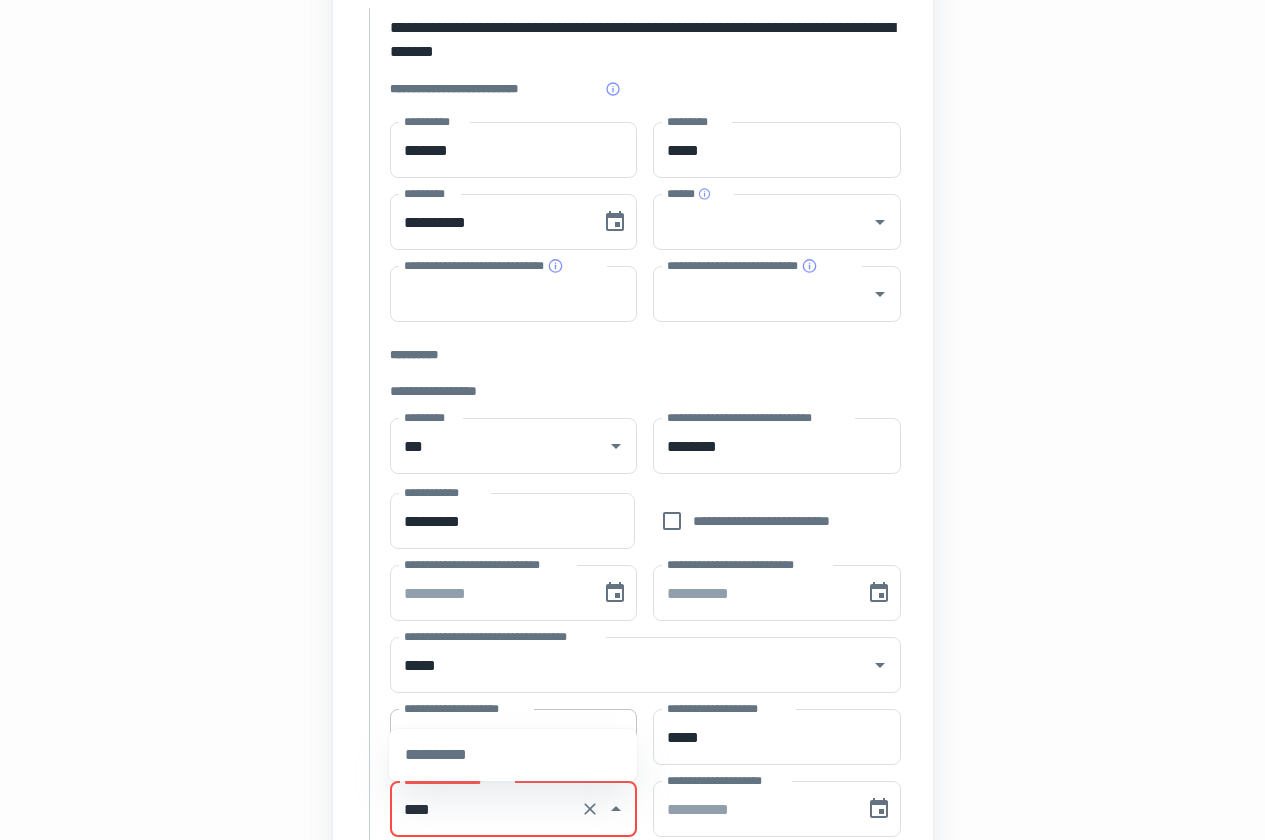 type on "****" 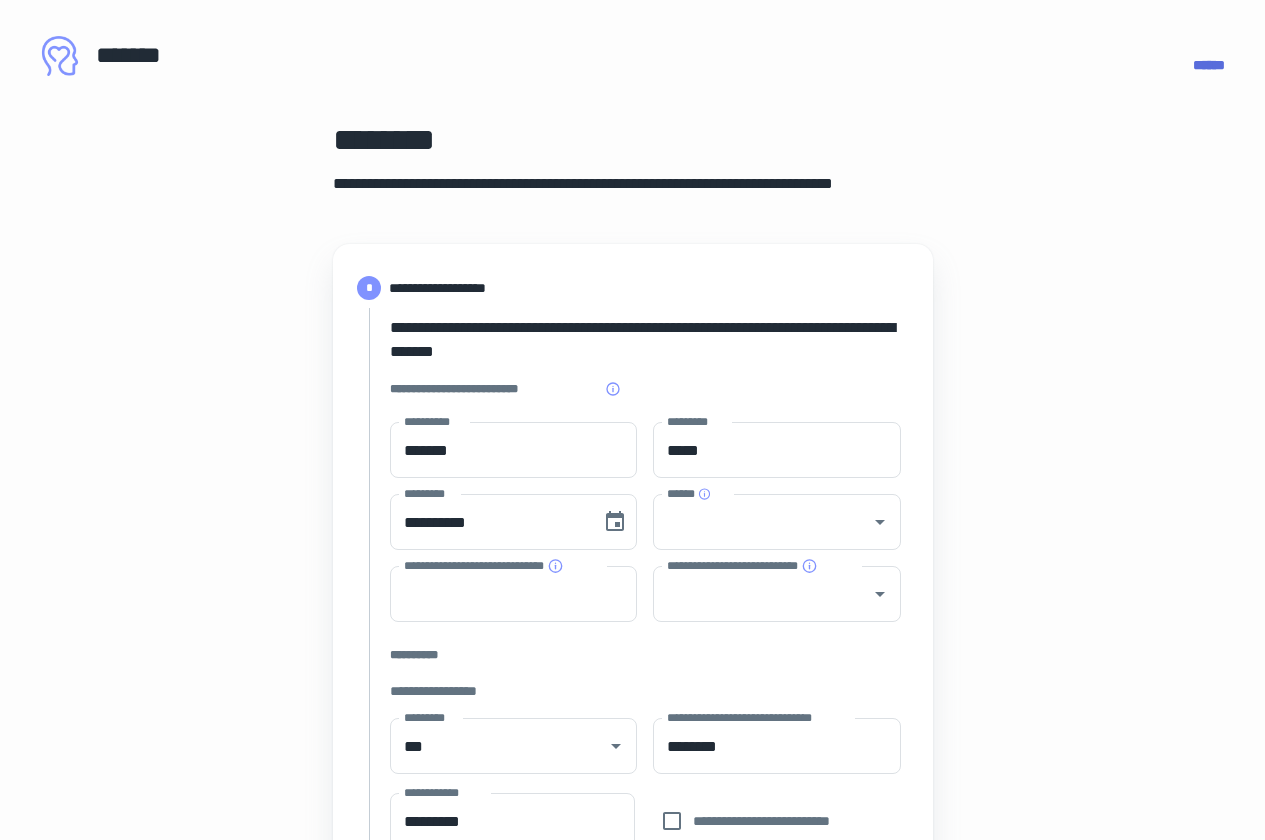 scroll, scrollTop: 200, scrollLeft: 0, axis: vertical 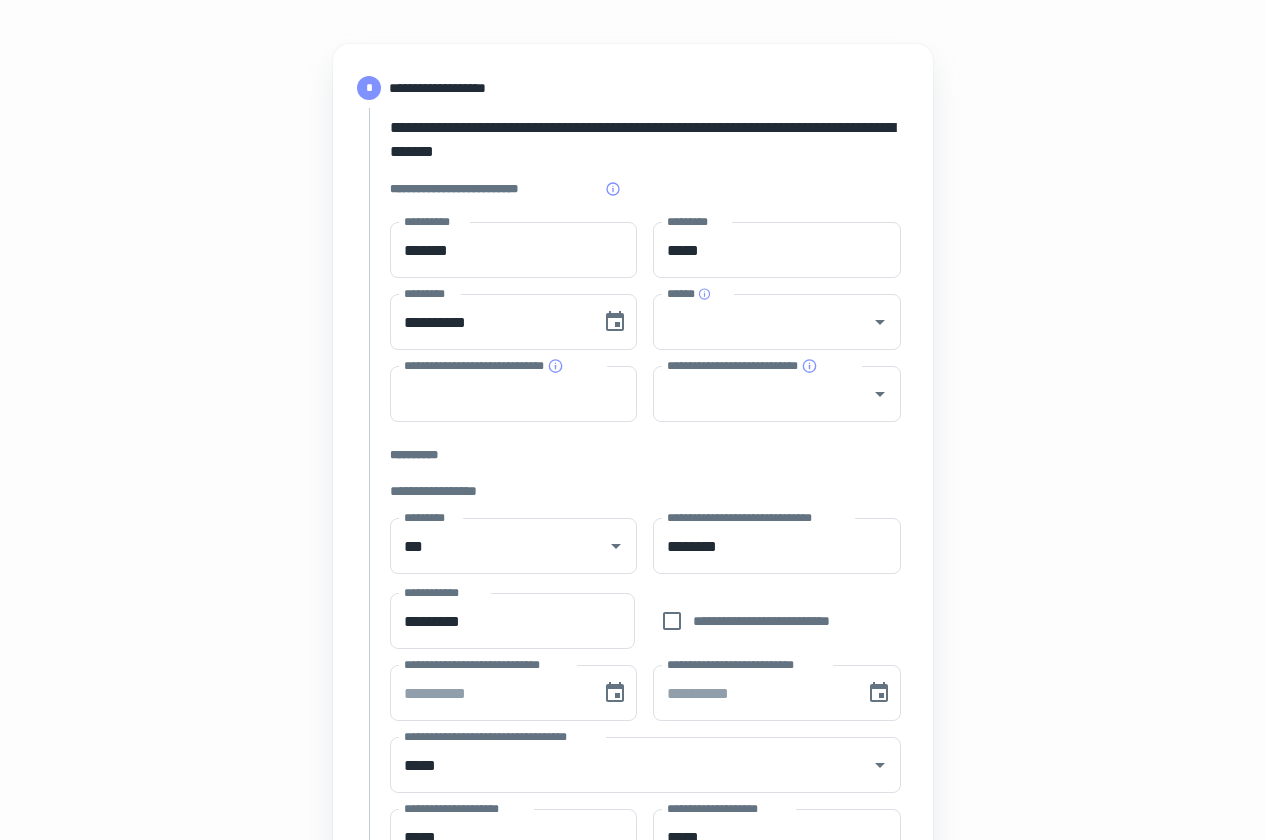 type on "**********" 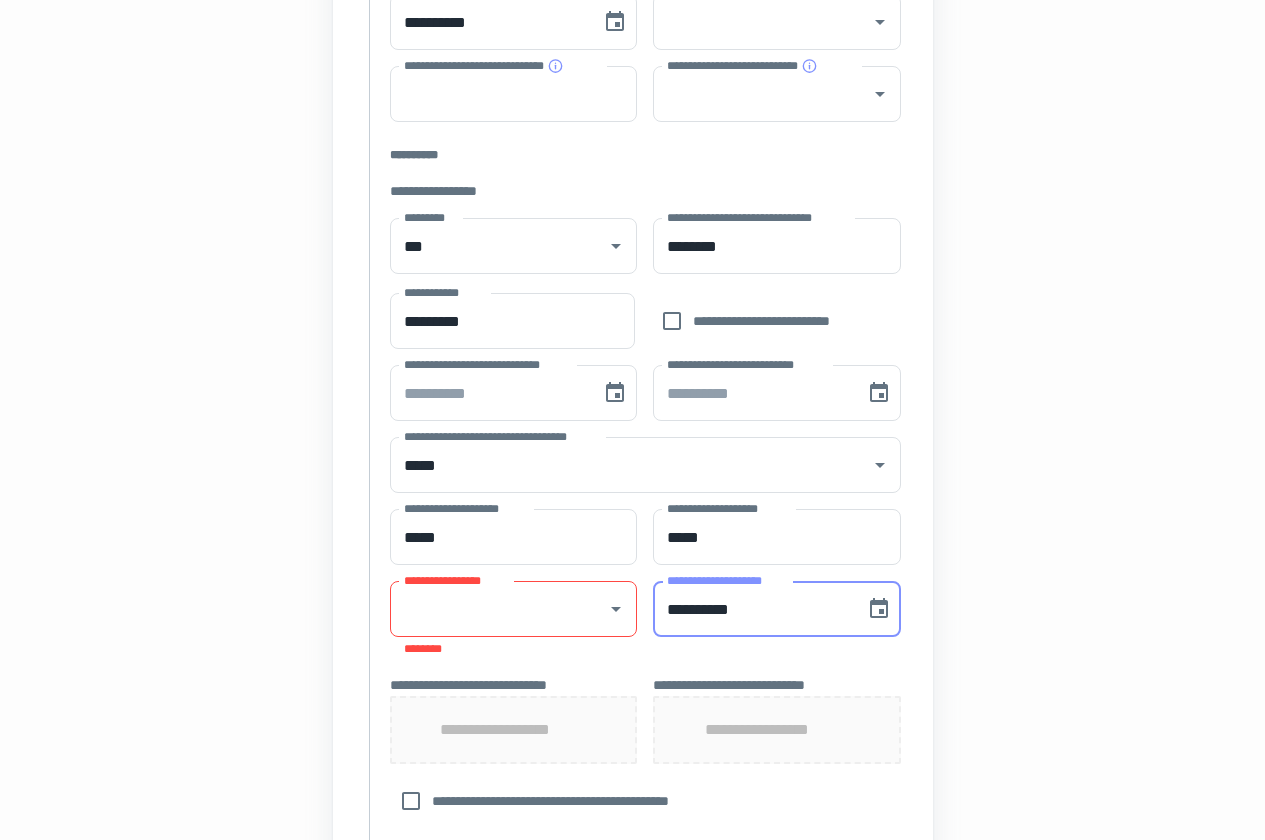 scroll, scrollTop: 700, scrollLeft: 0, axis: vertical 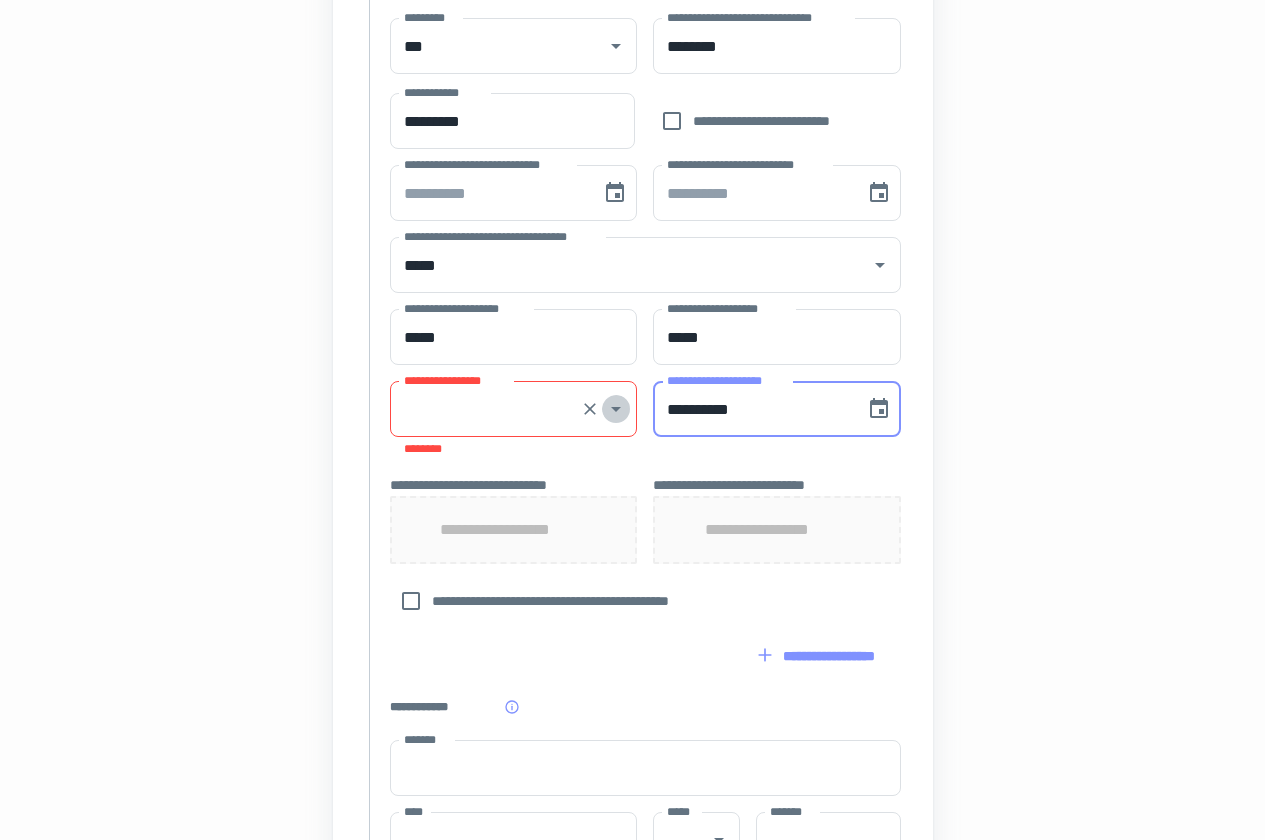 click 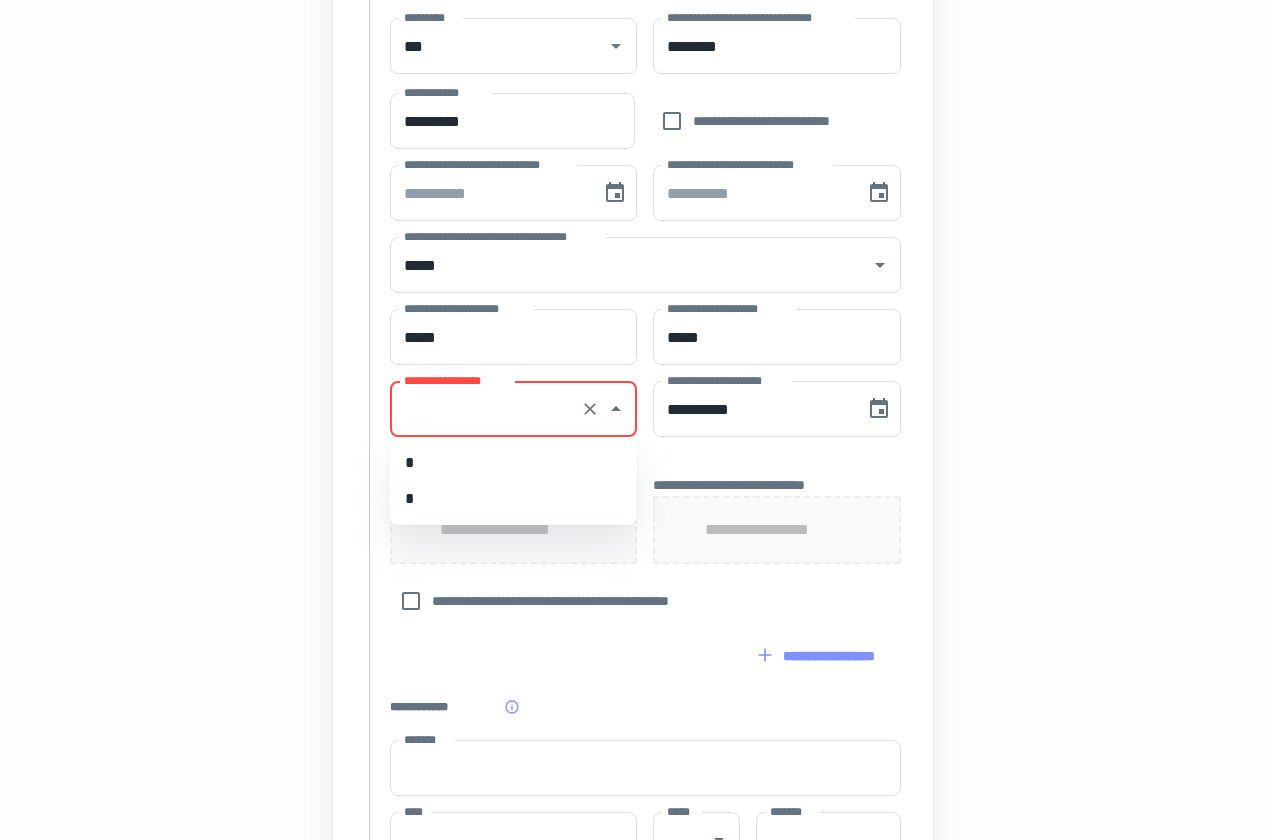 click on "*" at bounding box center (513, 463) 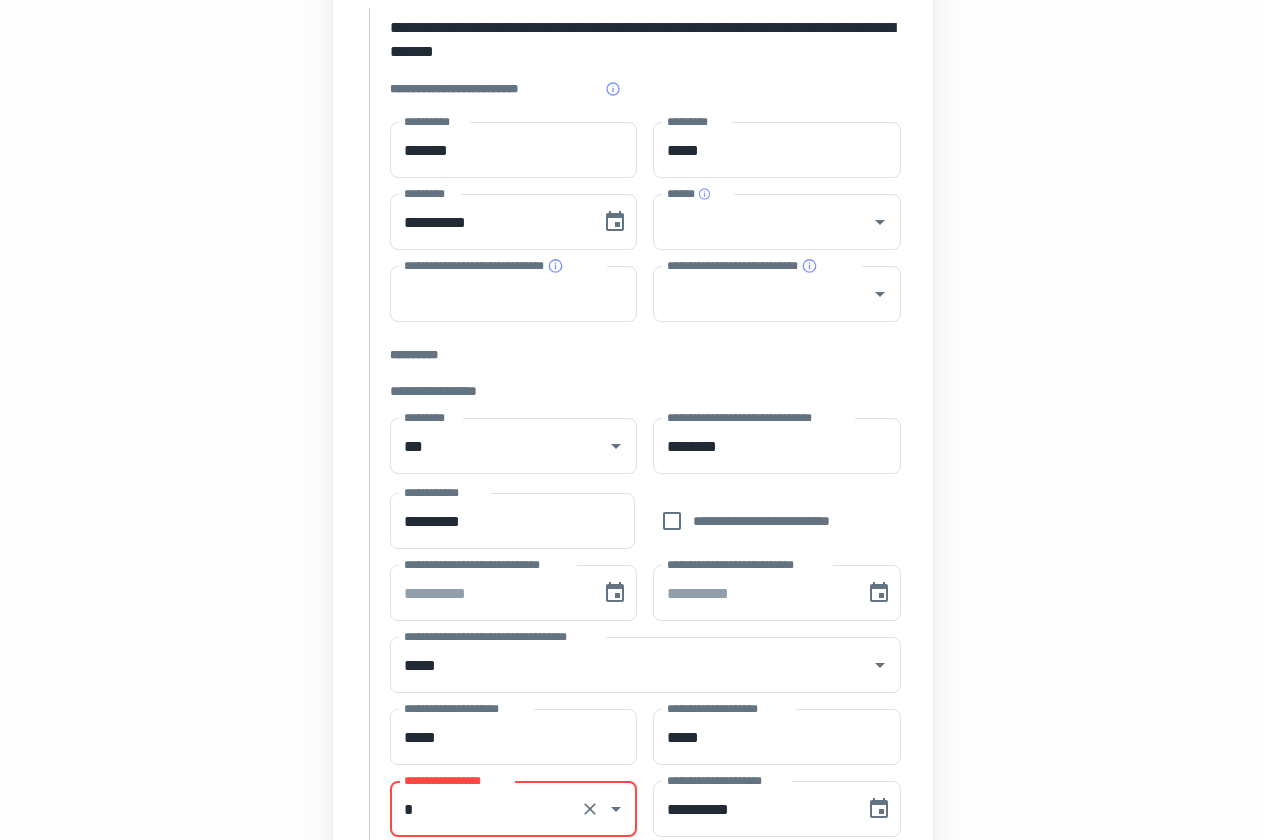 scroll, scrollTop: 200, scrollLeft: 0, axis: vertical 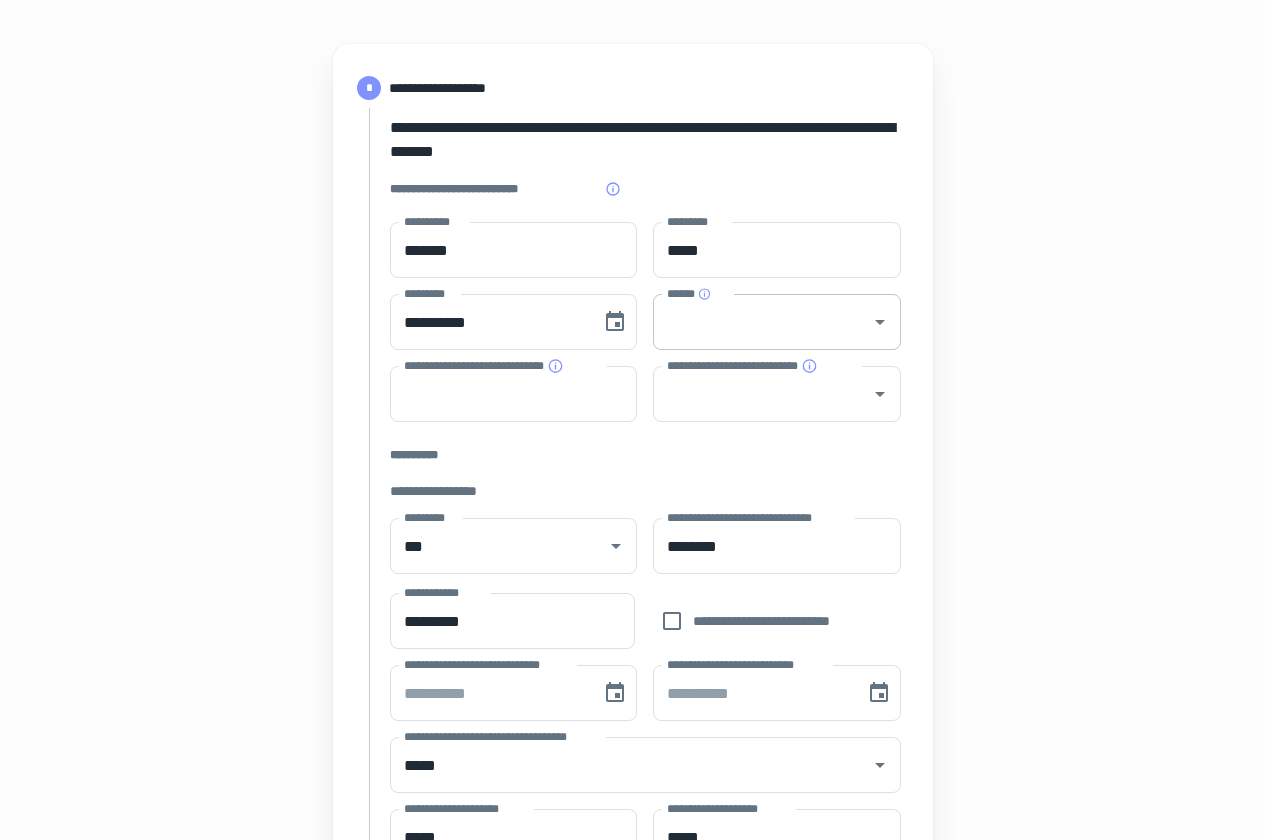 click on "******" at bounding box center (762, 322) 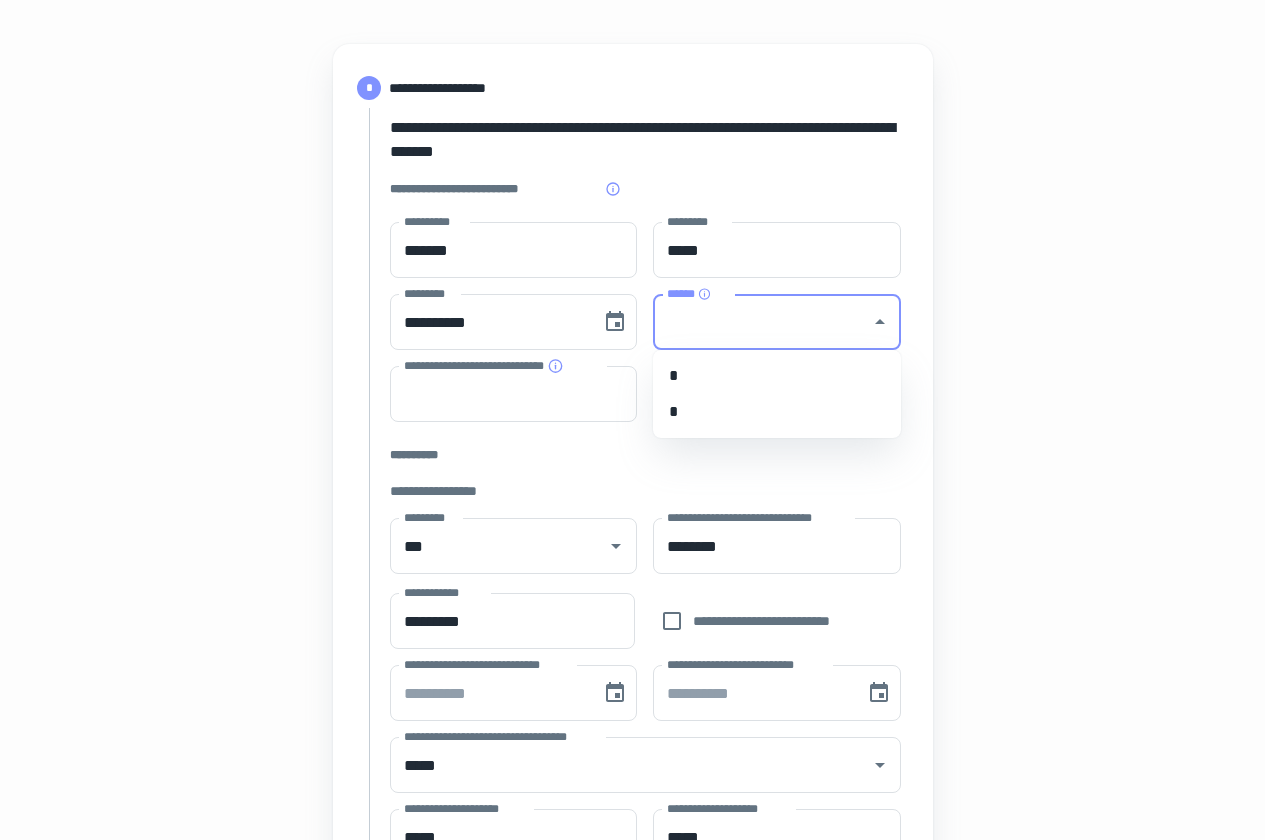 click on "*" at bounding box center (777, 412) 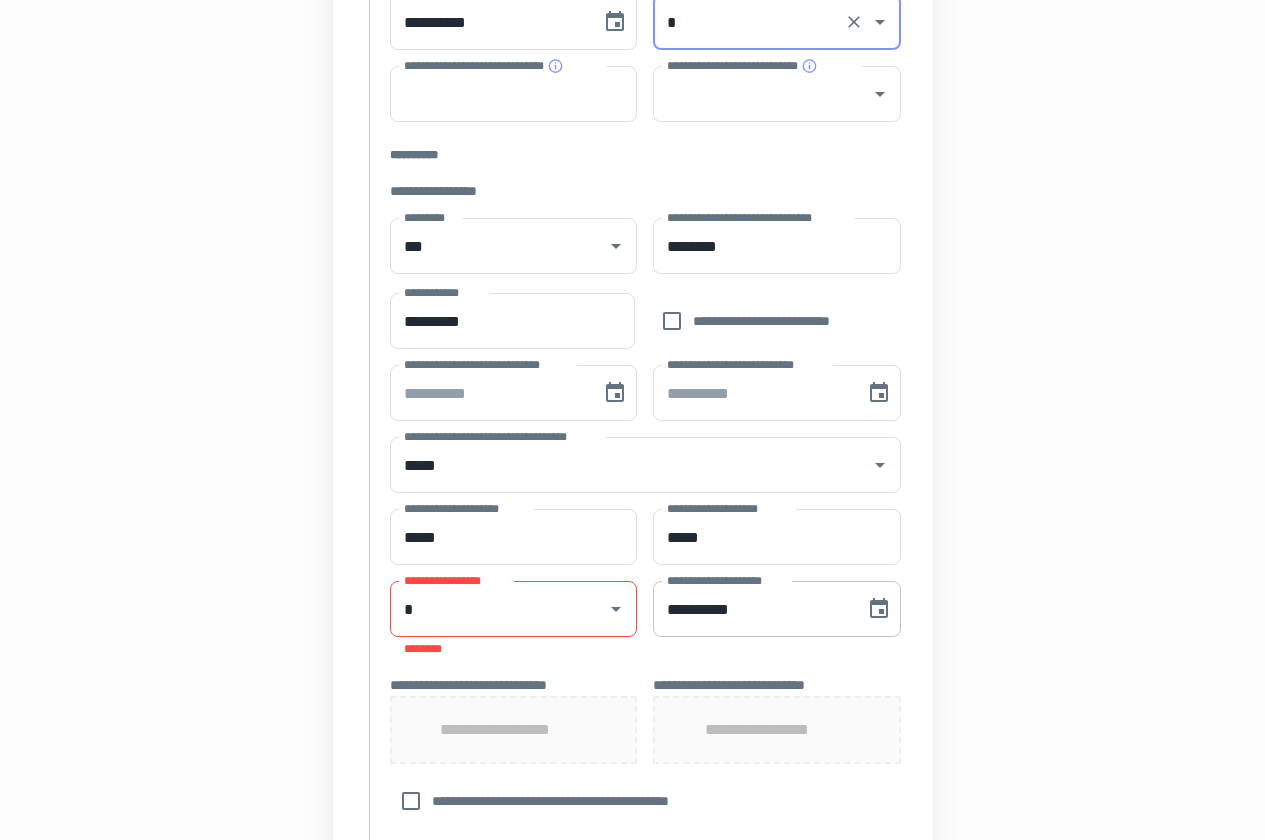 scroll, scrollTop: 700, scrollLeft: 0, axis: vertical 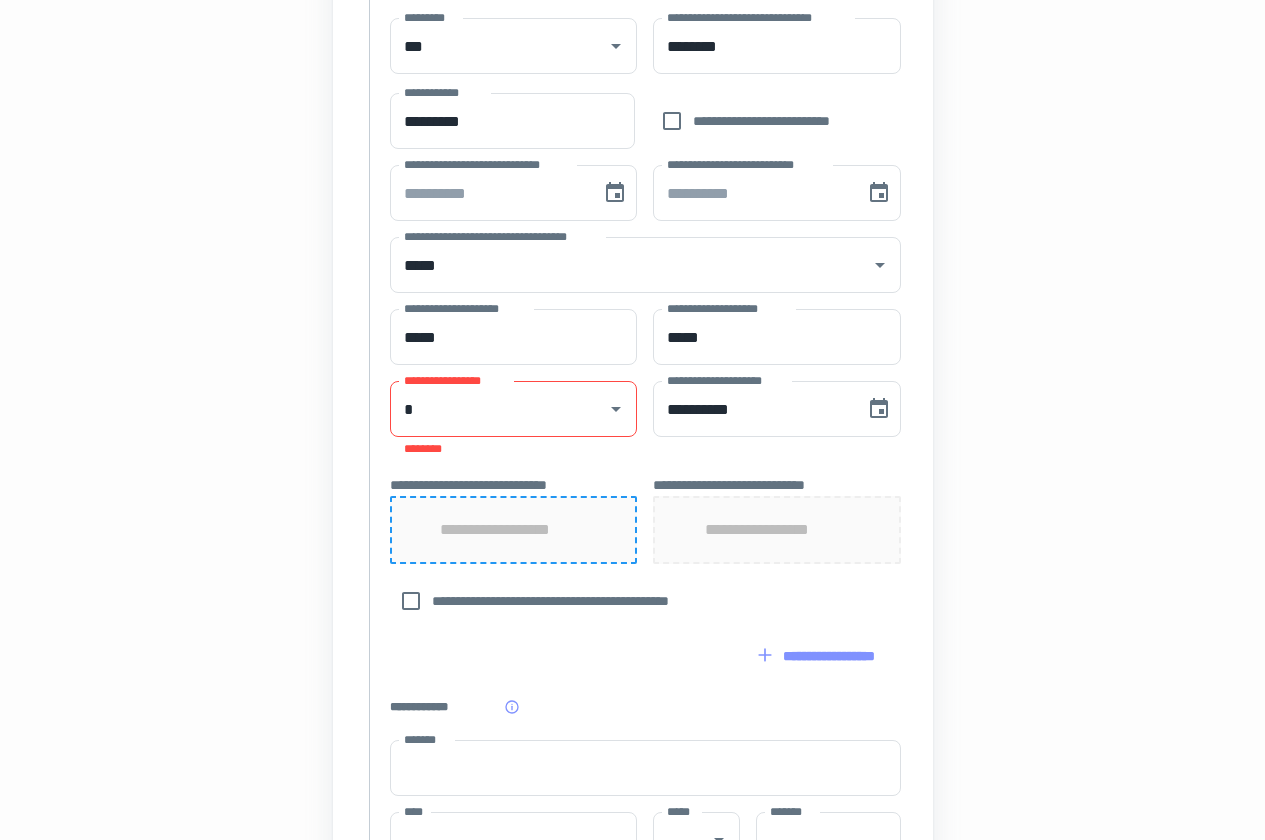 click on "**********" at bounding box center [513, 530] 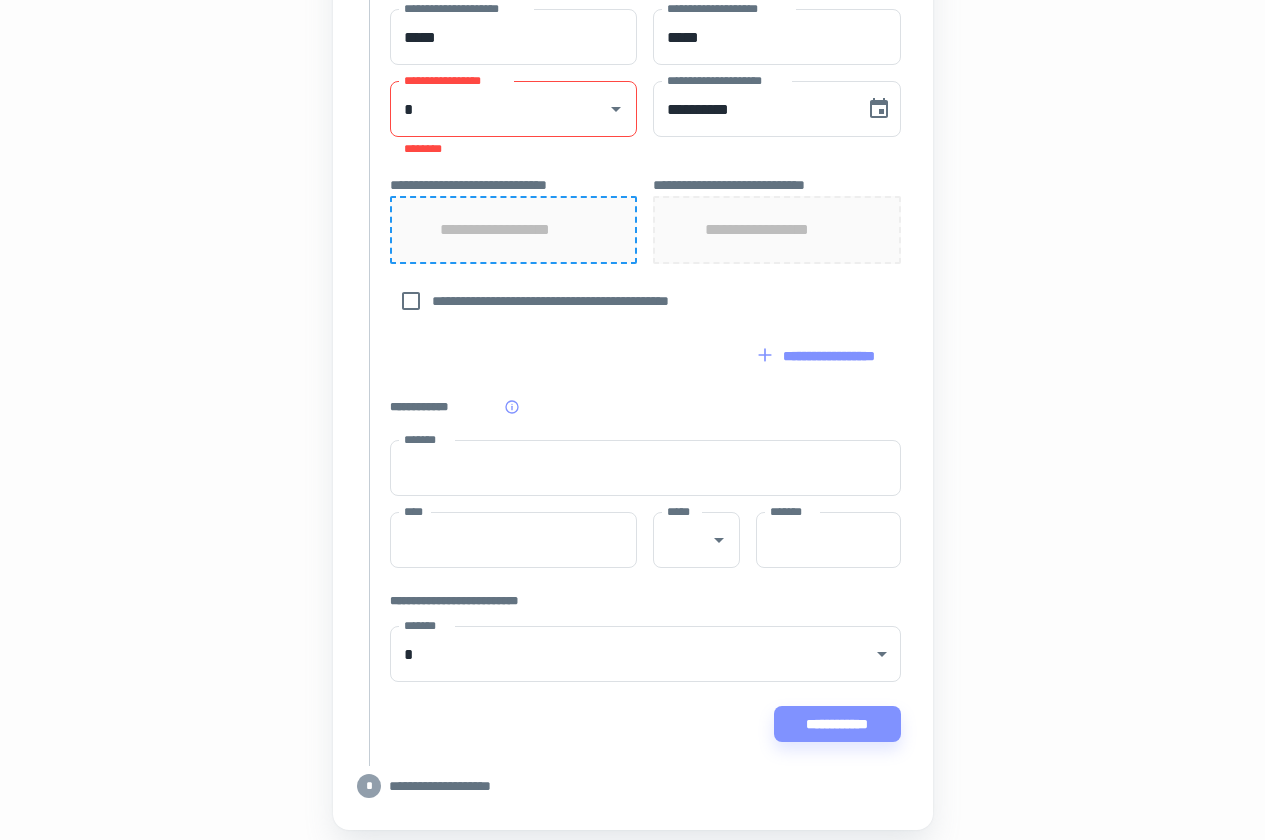 scroll, scrollTop: 1070, scrollLeft: 0, axis: vertical 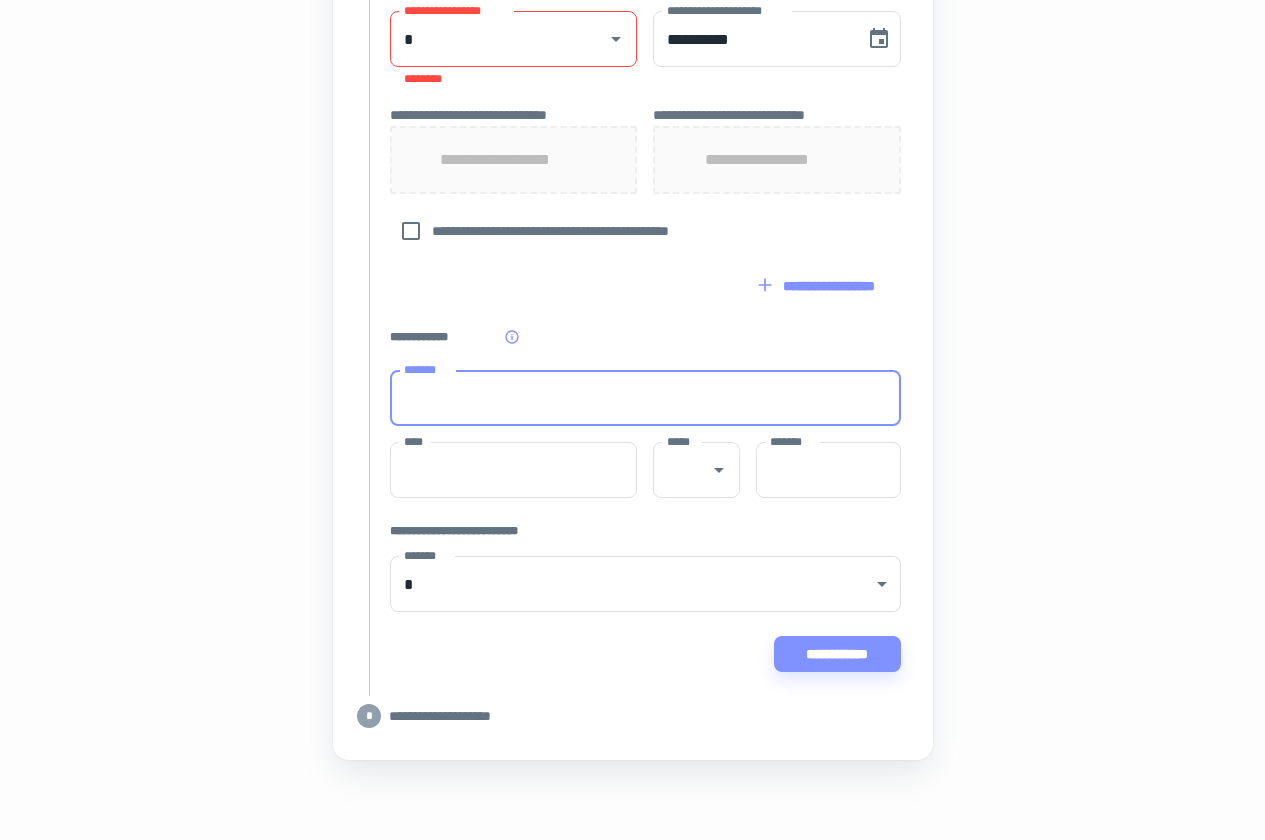 click on "*******" at bounding box center [645, 398] 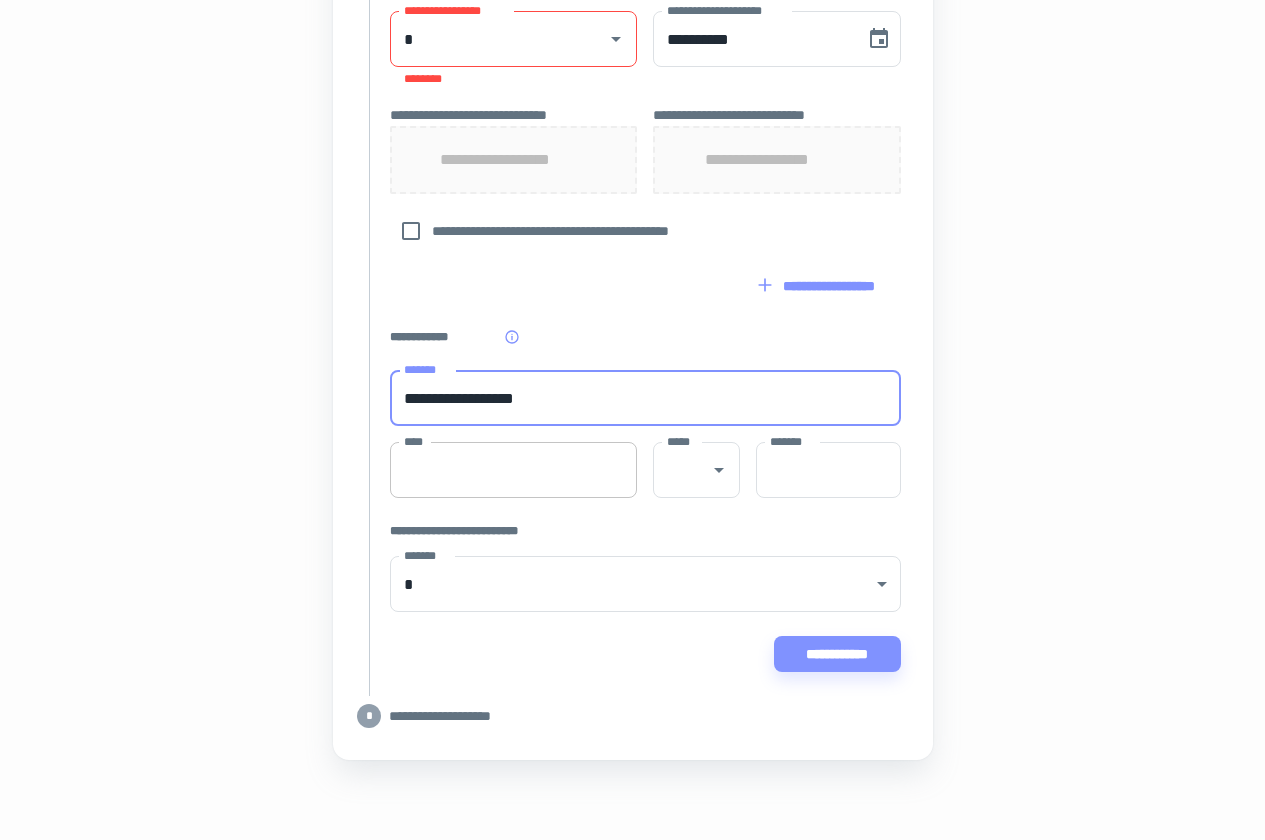 type on "**********" 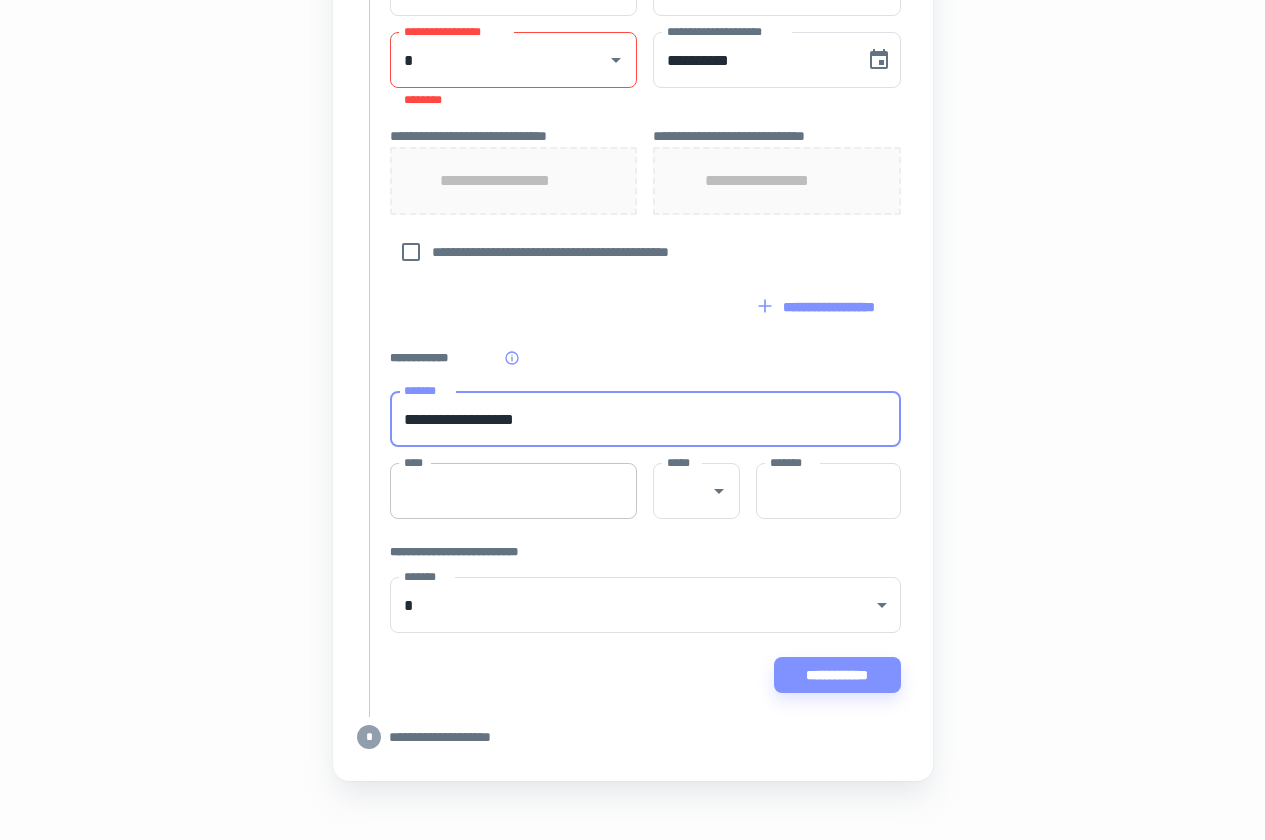 click on "****" at bounding box center (514, 491) 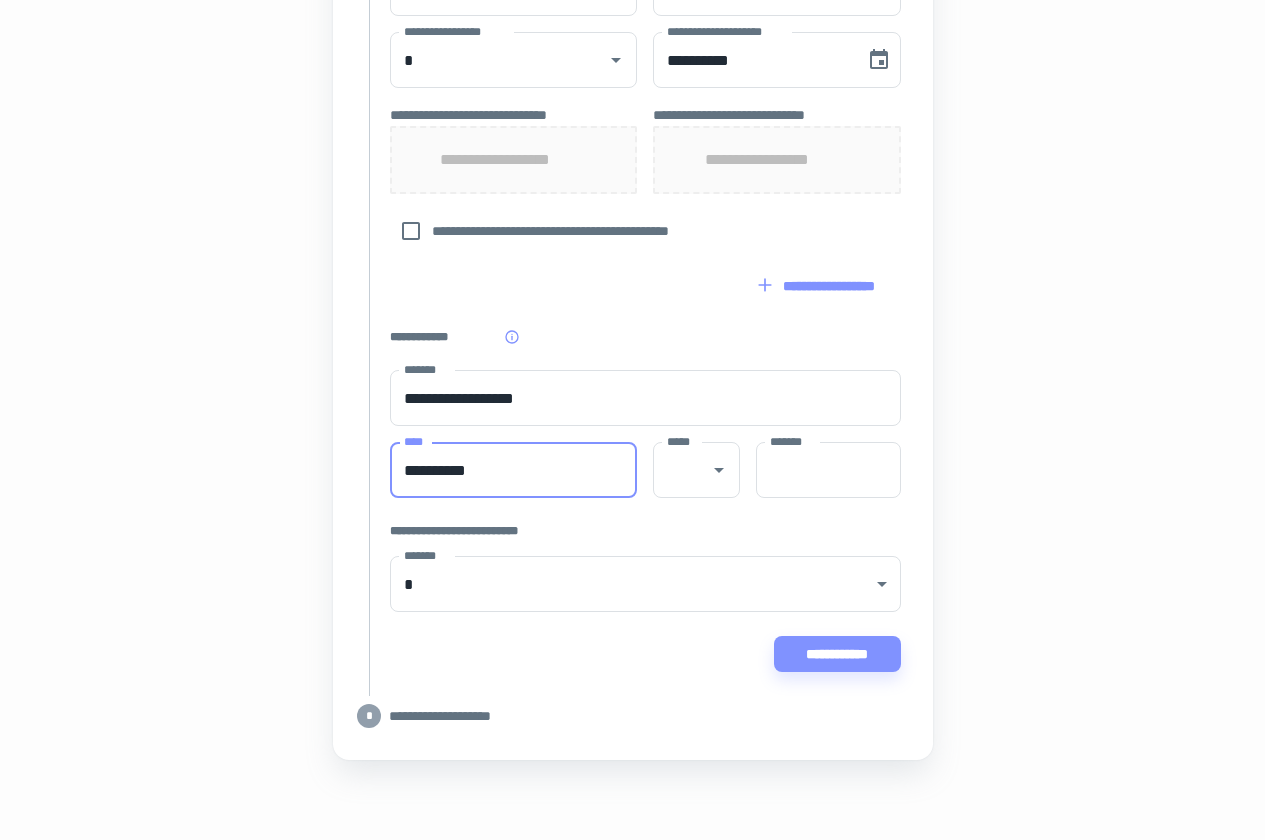 type on "**********" 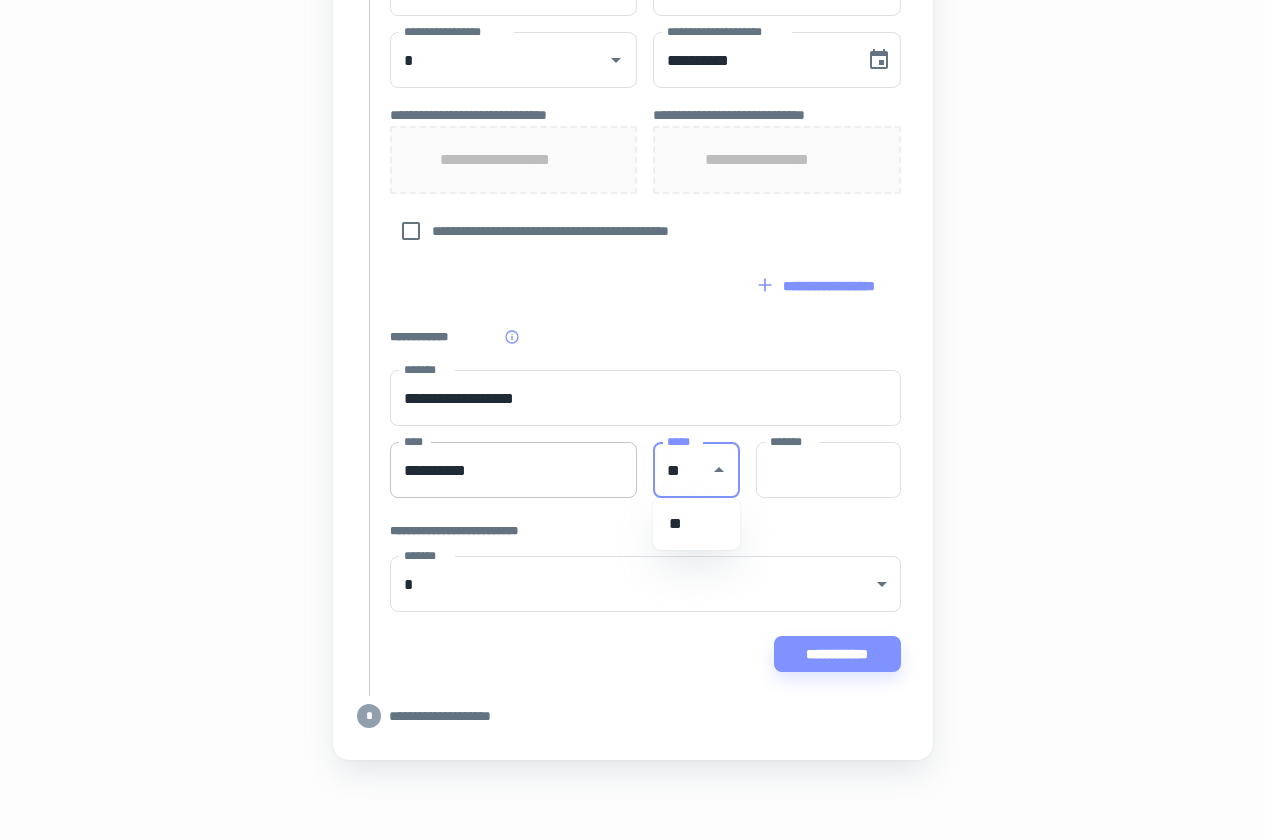 type on "**" 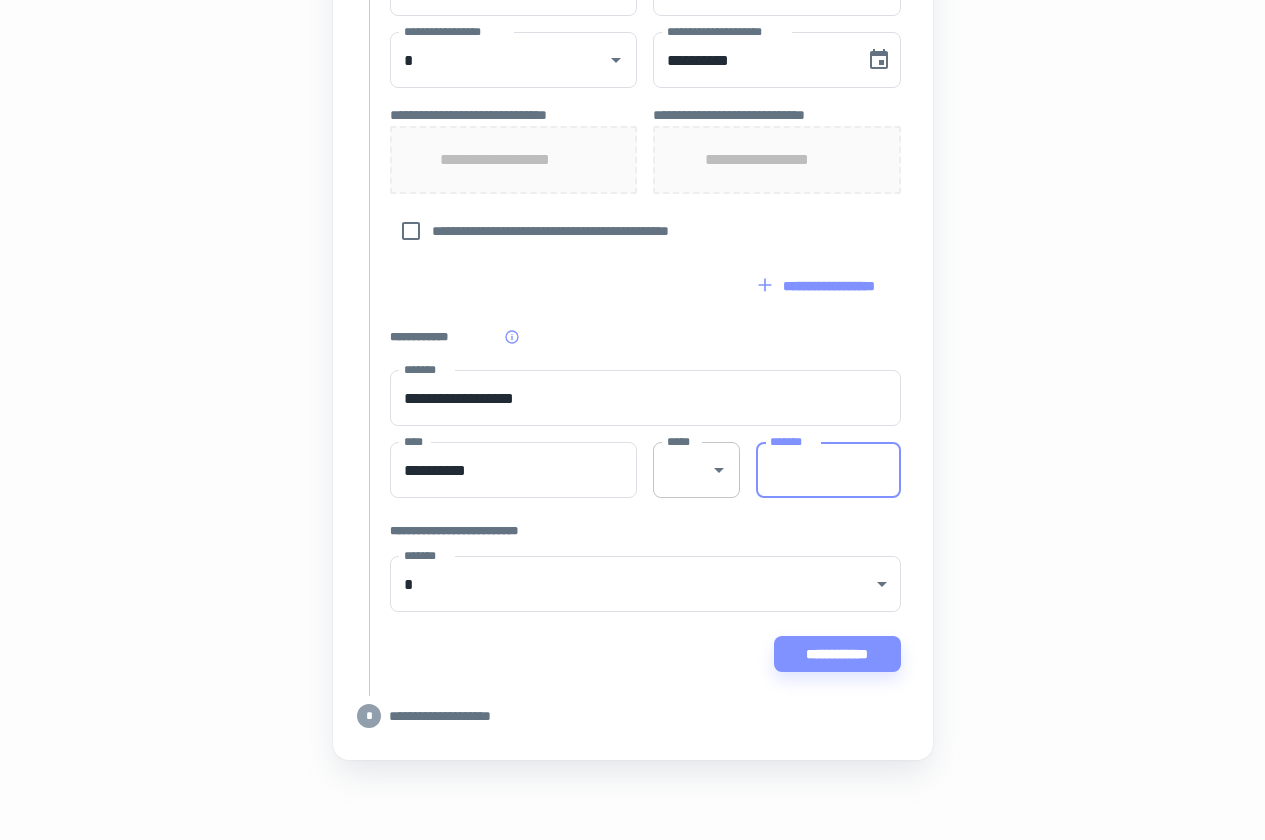 click on "*****" at bounding box center (696, 470) 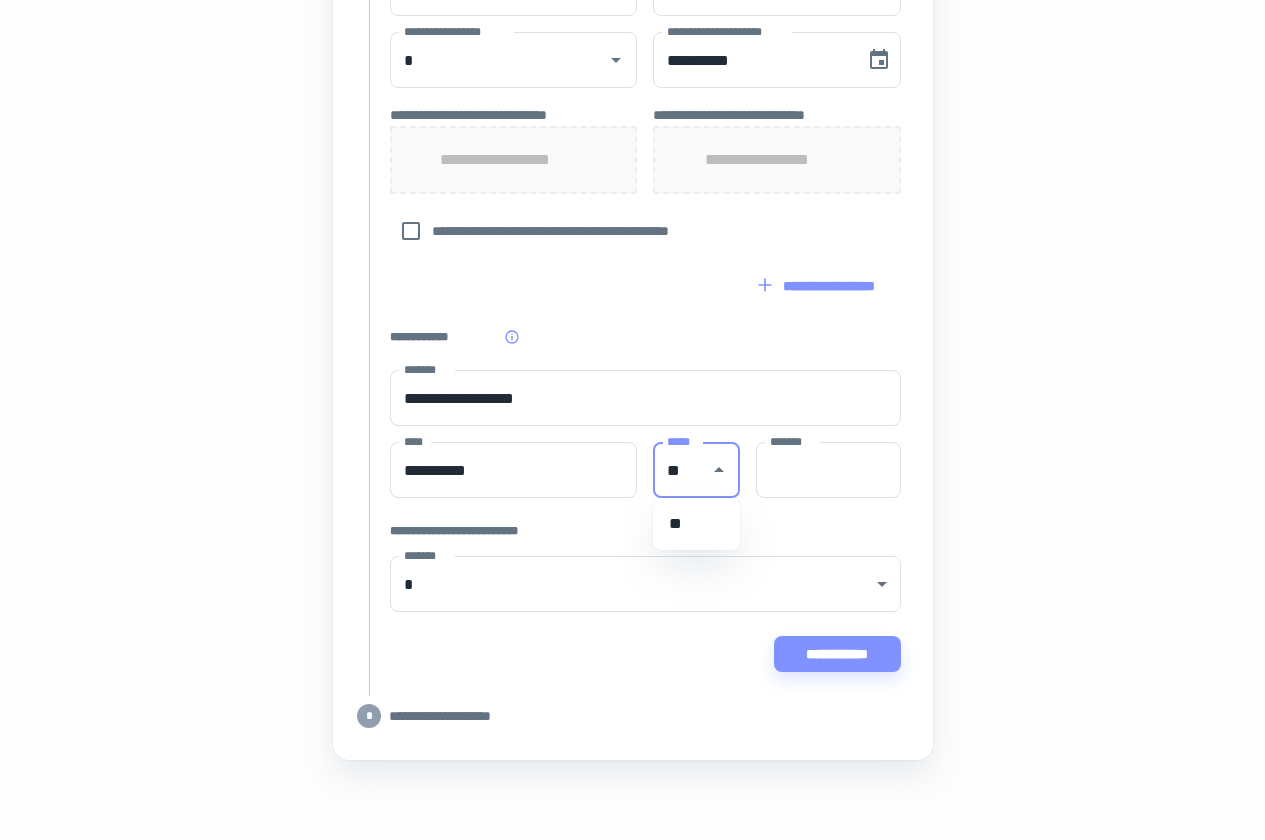 click on "**" at bounding box center (696, 524) 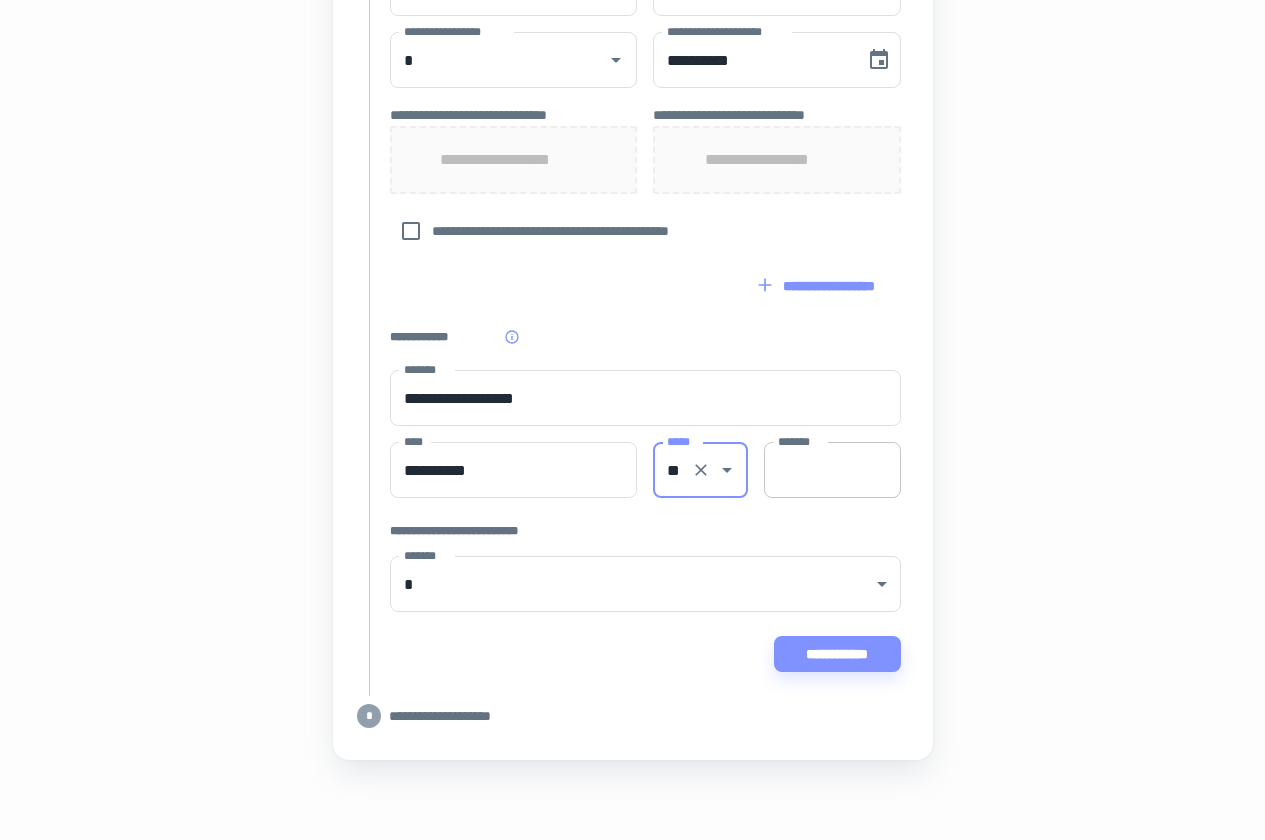 type on "**" 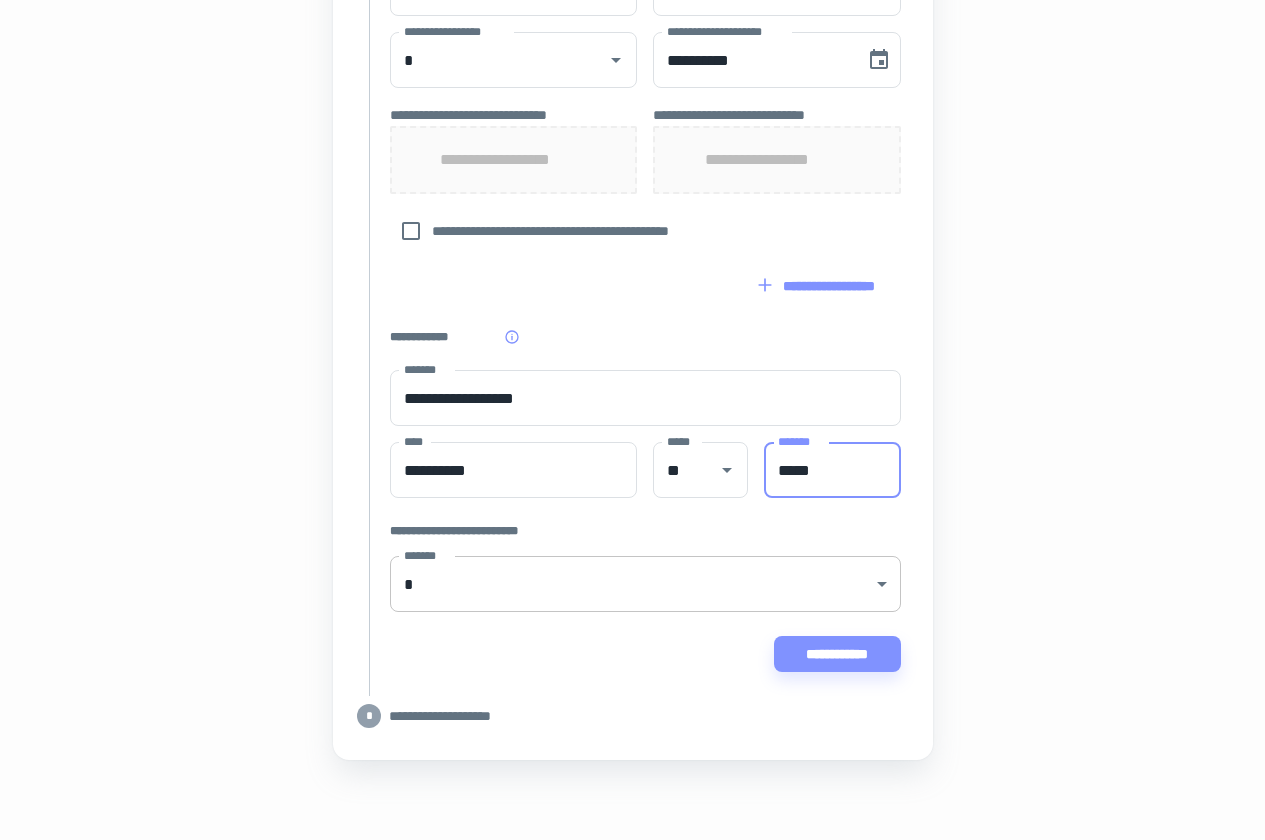 type on "*****" 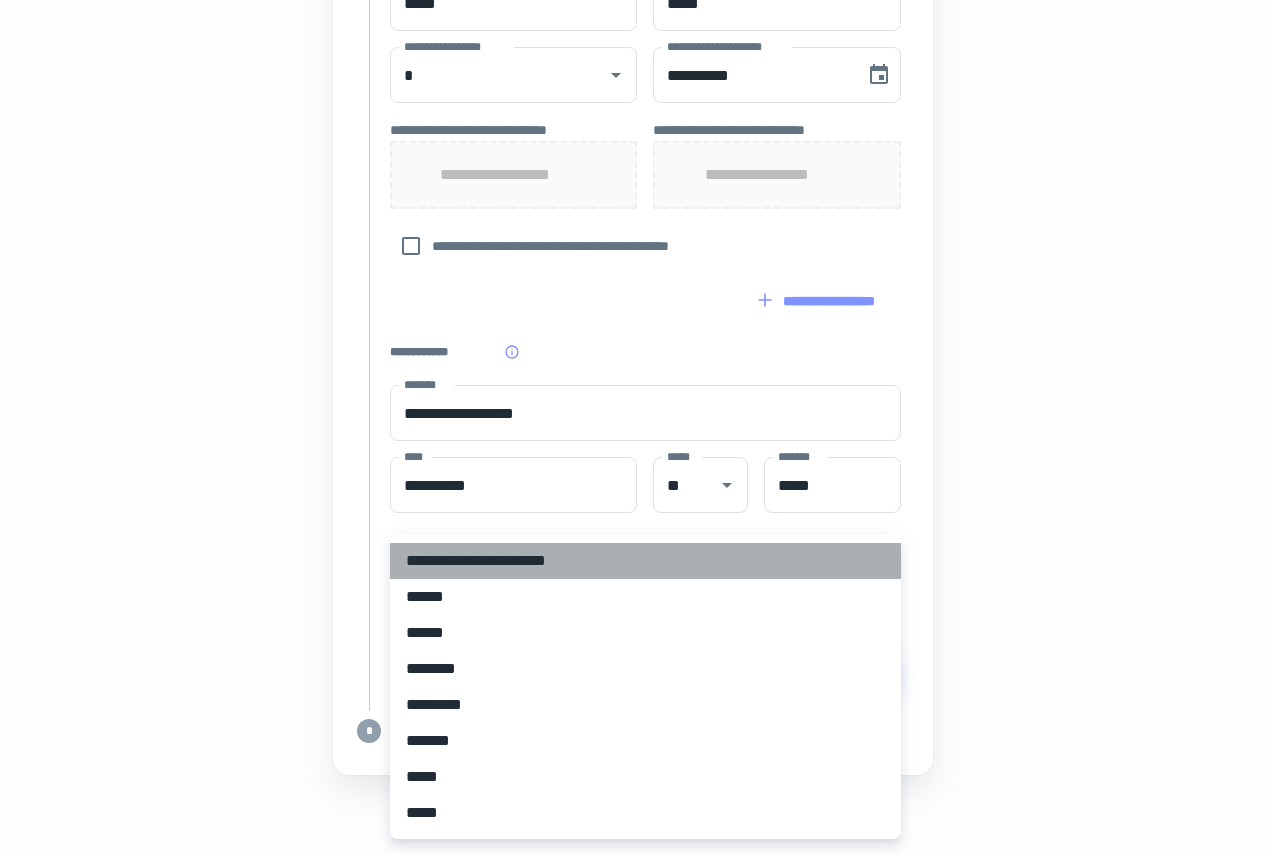 click on "**********" at bounding box center (645, 561) 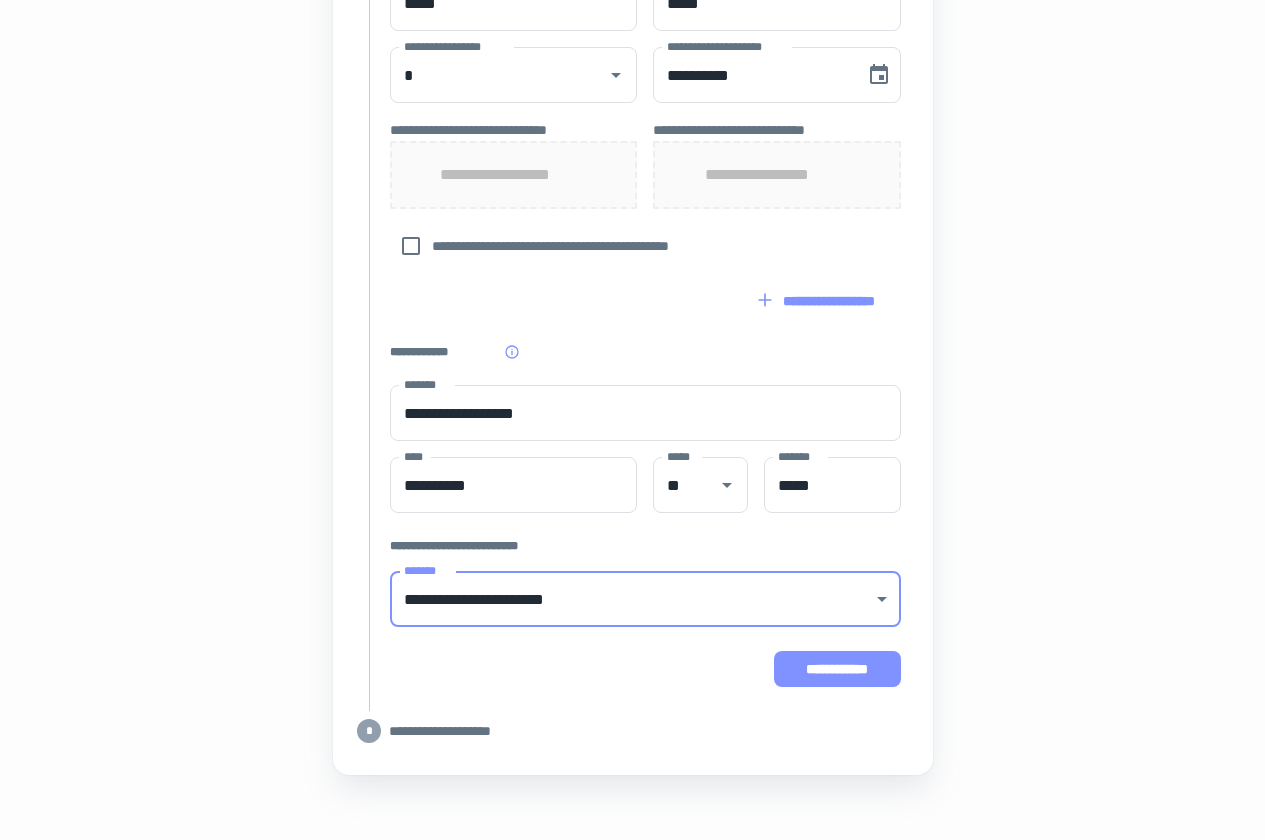 click on "**********" at bounding box center (837, 669) 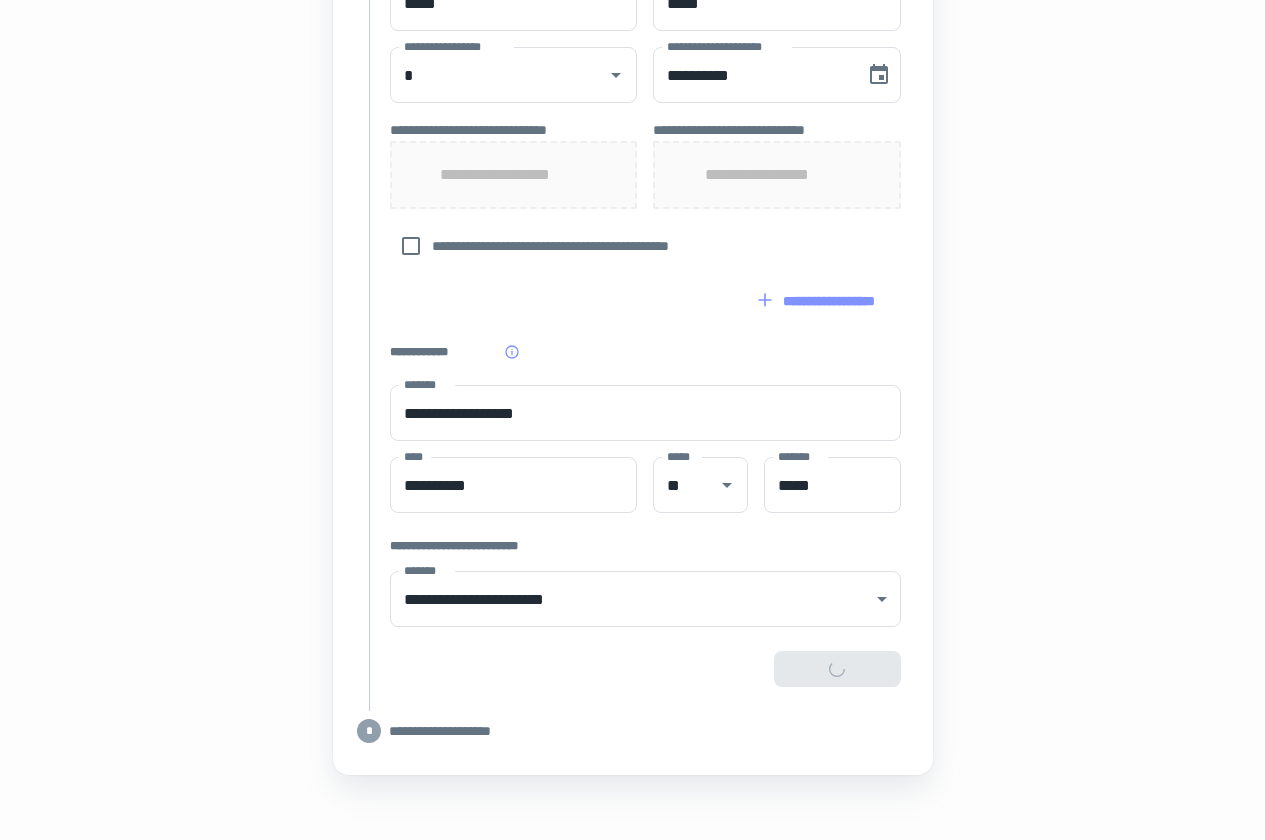 type on "**********" 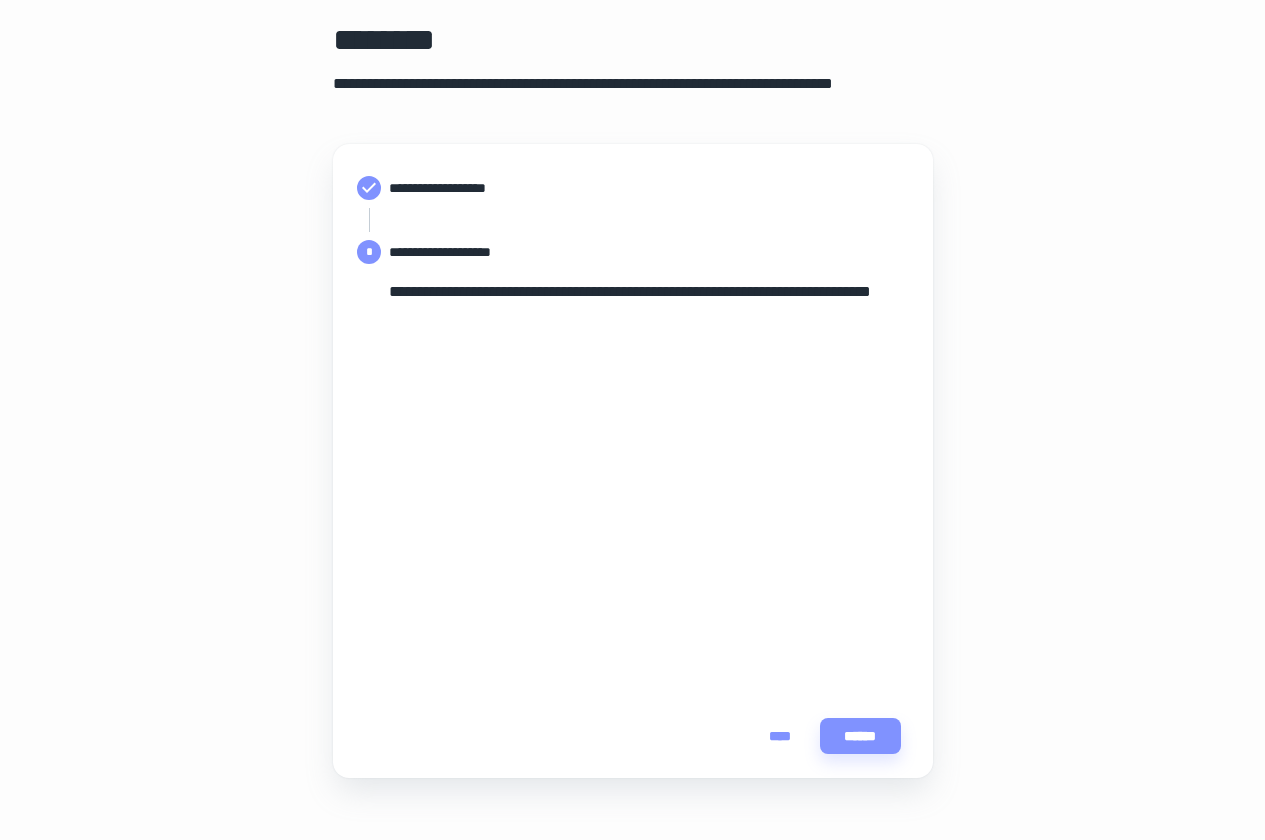 scroll, scrollTop: 118, scrollLeft: 0, axis: vertical 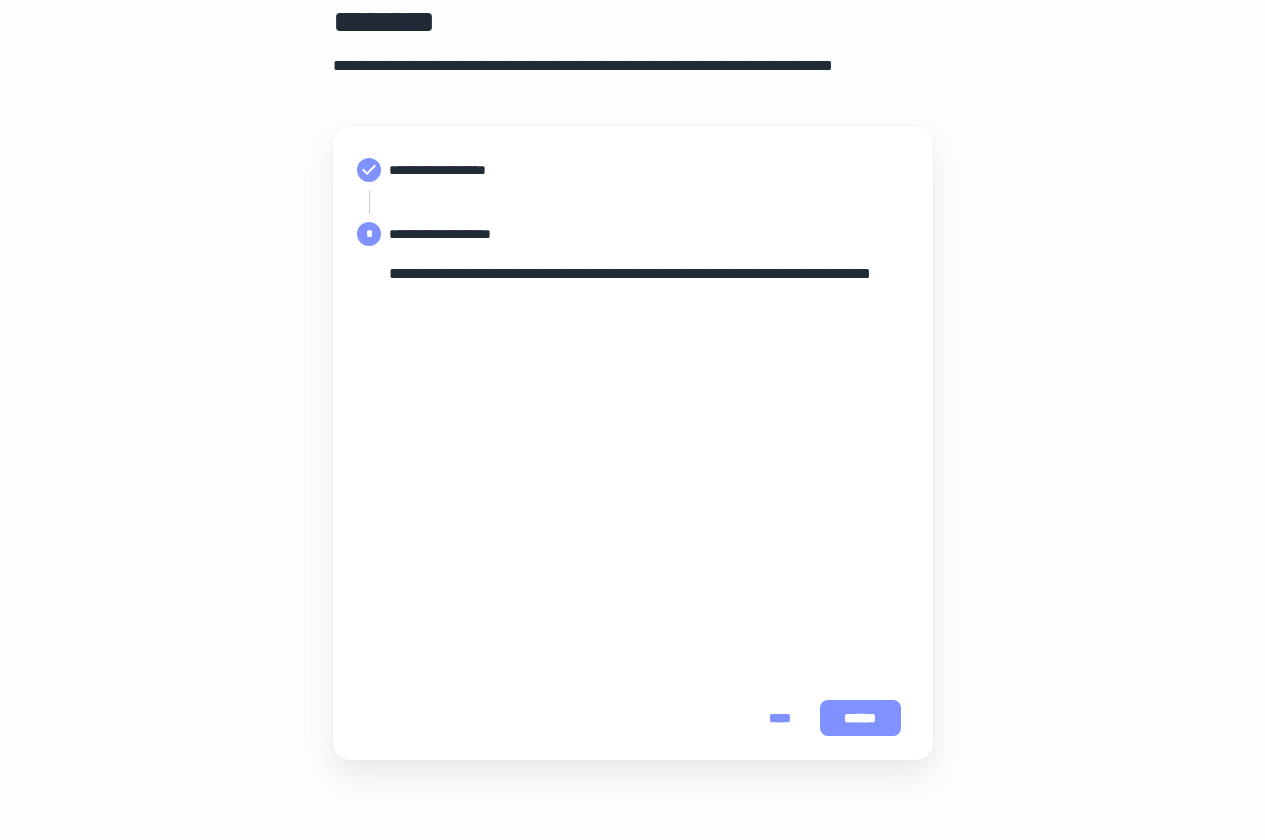 click on "******" at bounding box center [860, 718] 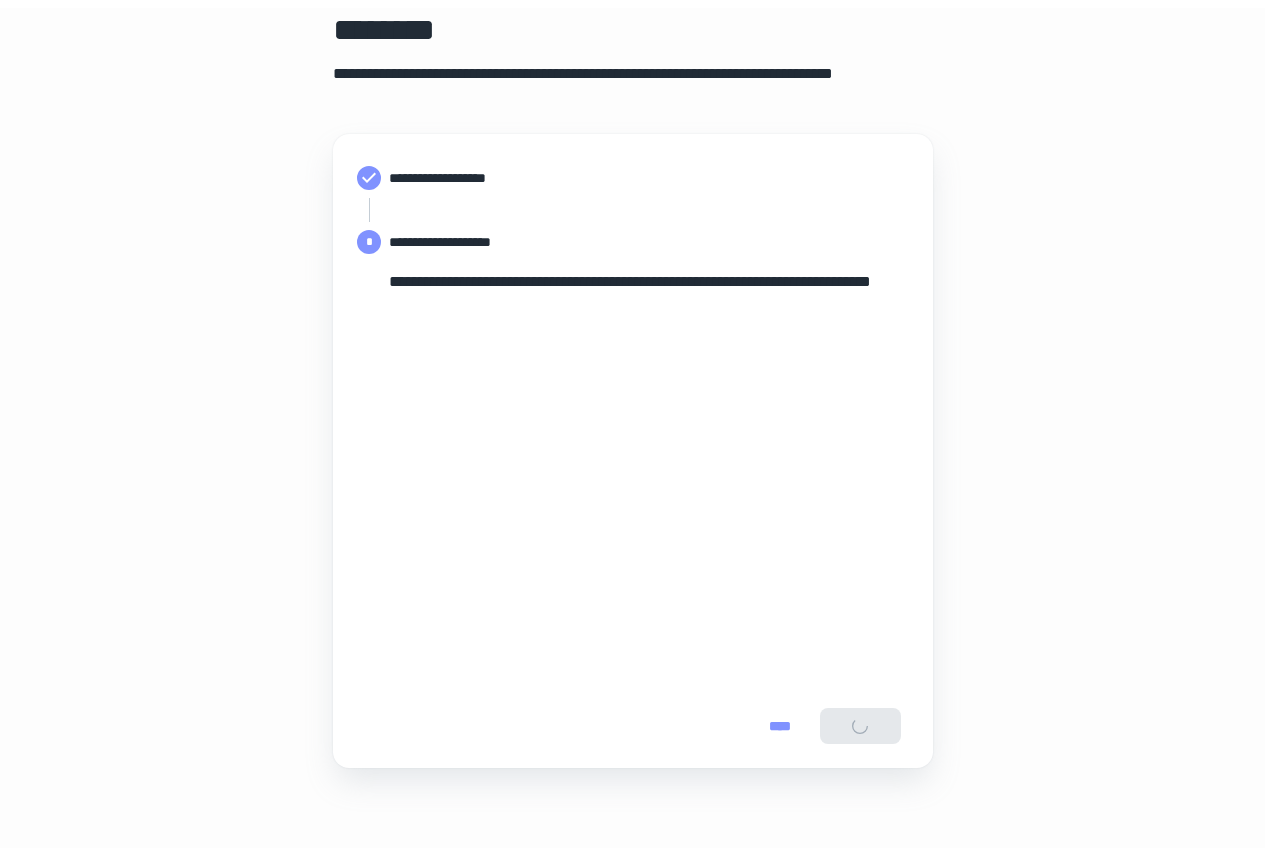 scroll, scrollTop: 0, scrollLeft: 0, axis: both 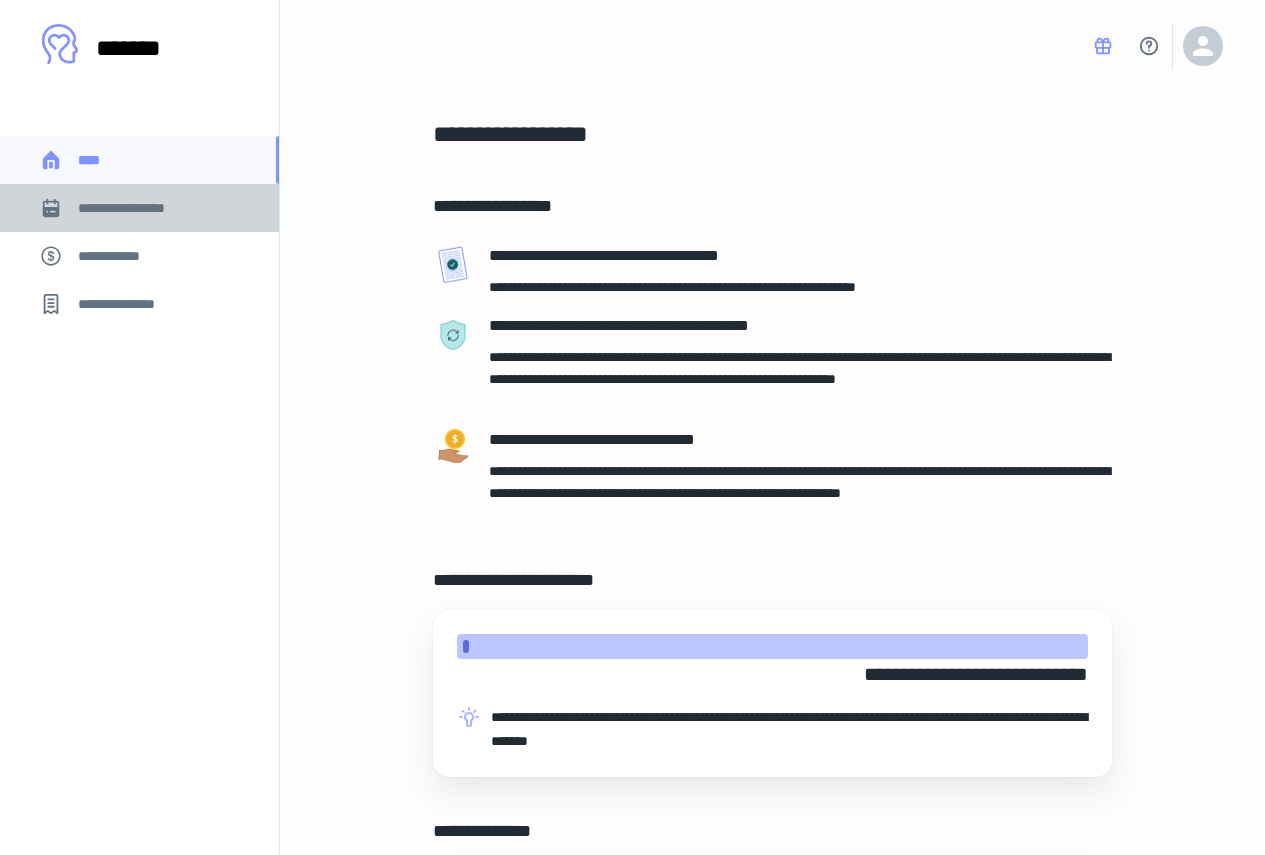 click on "**********" at bounding box center (136, 208) 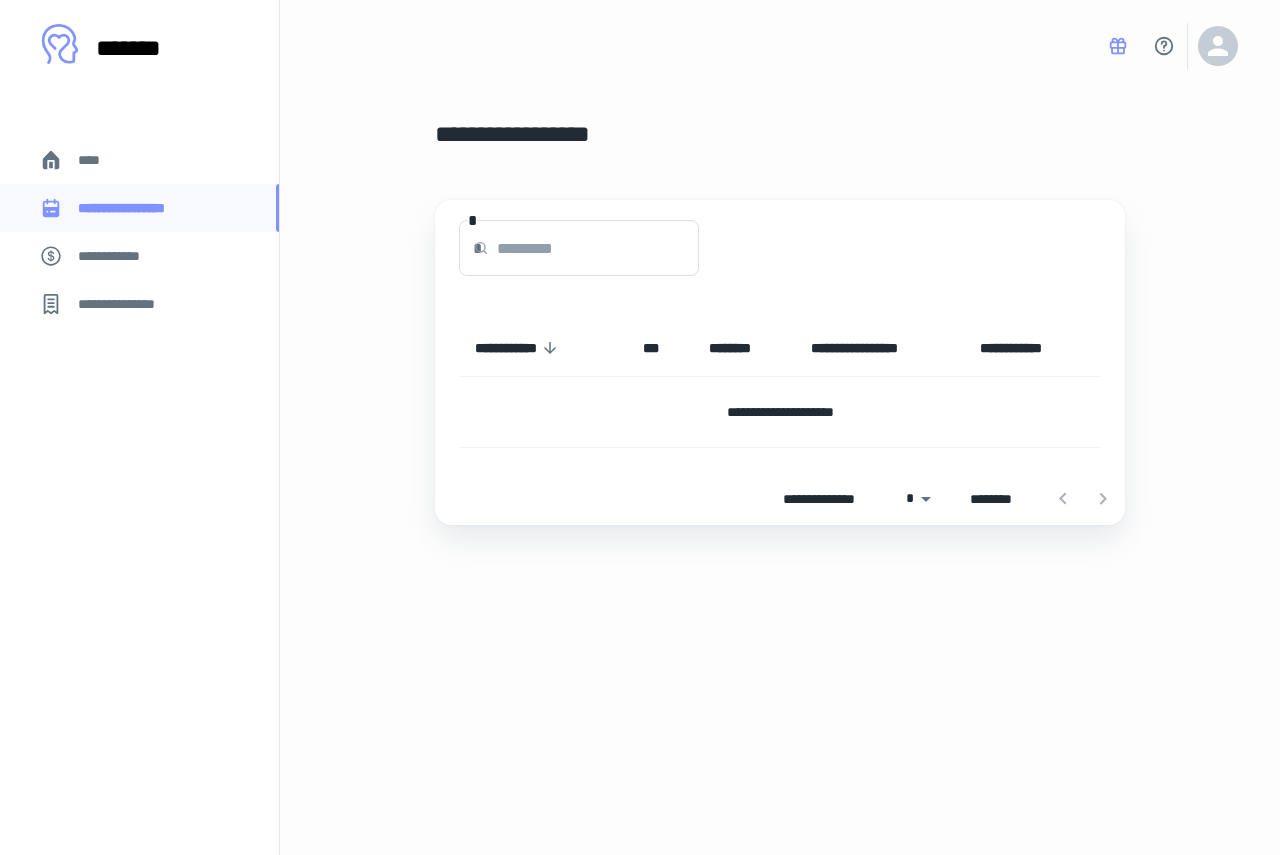 click on "**********" at bounding box center [119, 256] 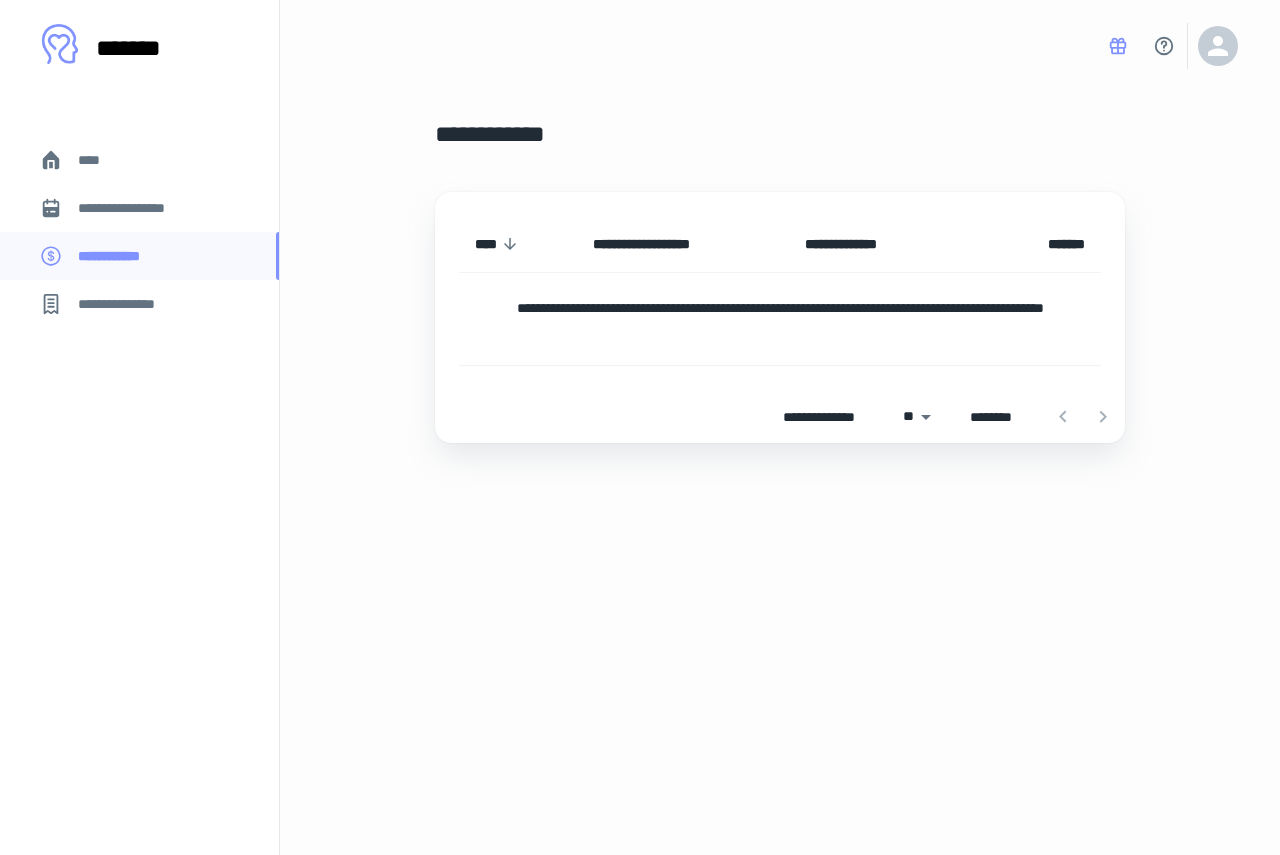 click on "****" at bounding box center (97, 160) 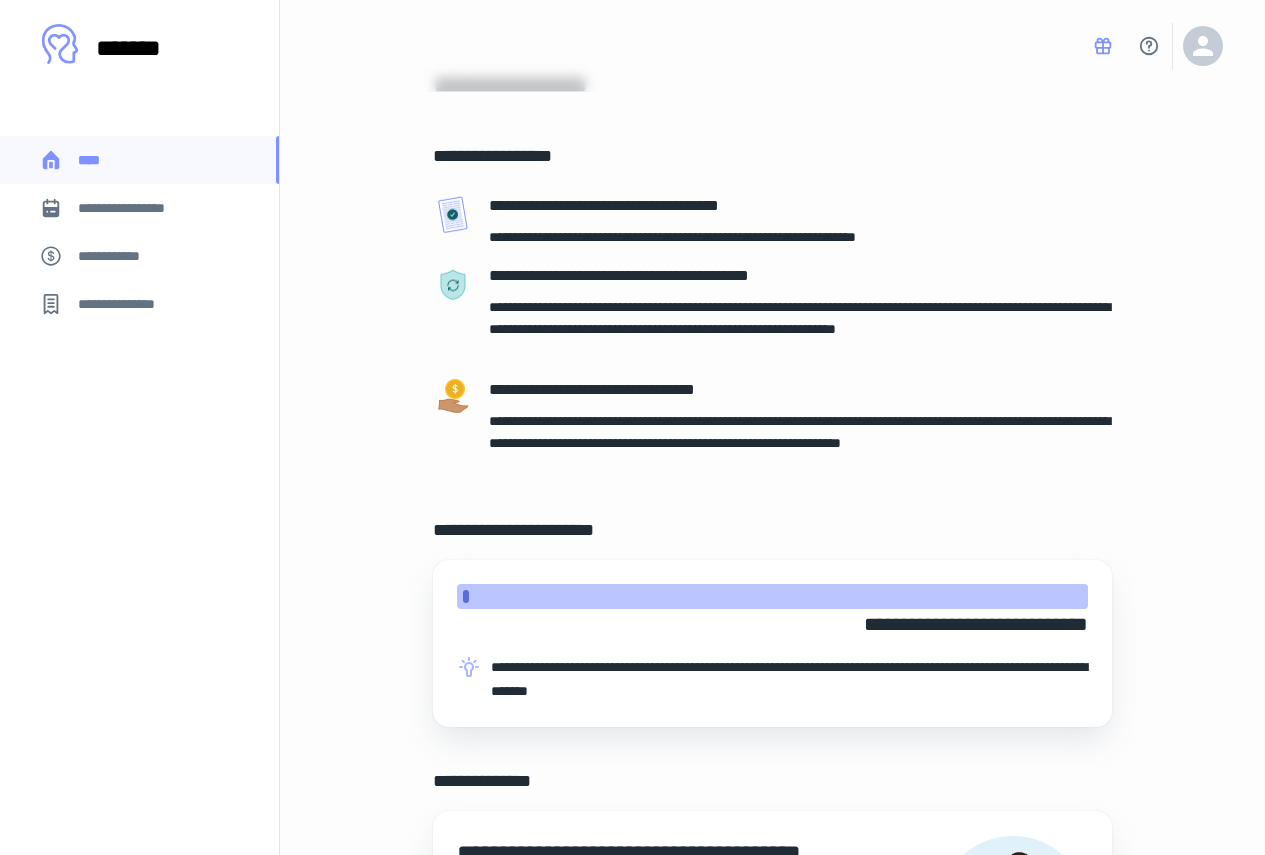 scroll, scrollTop: 0, scrollLeft: 0, axis: both 